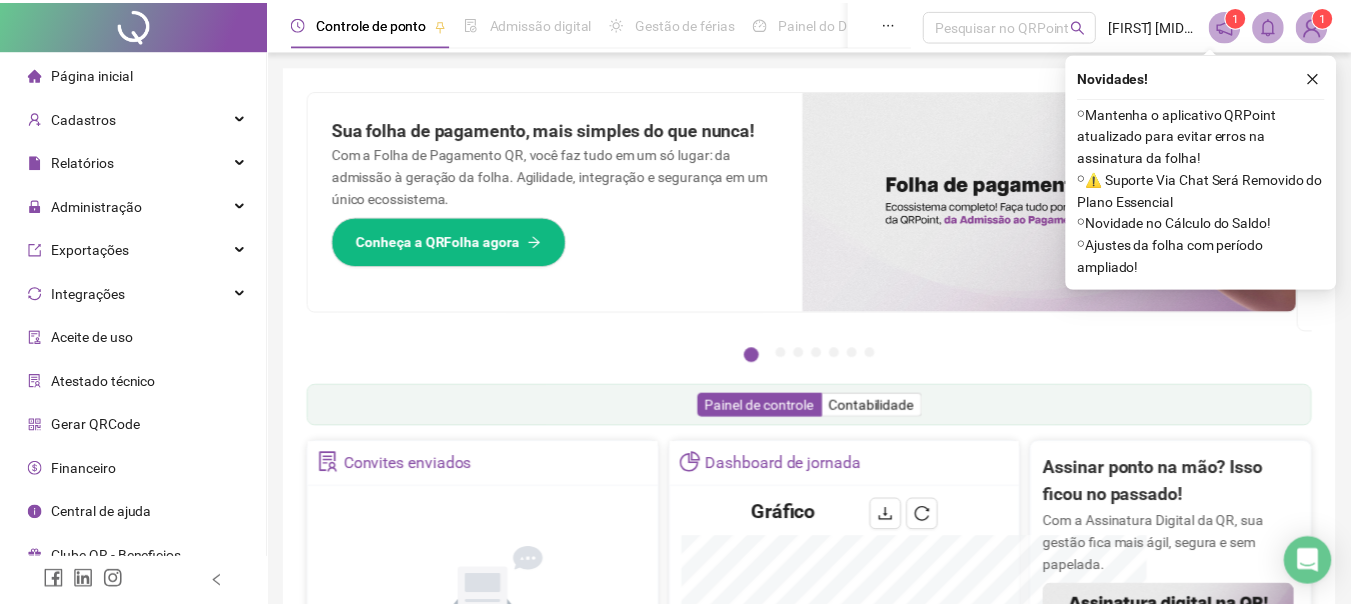 scroll, scrollTop: 0, scrollLeft: 0, axis: both 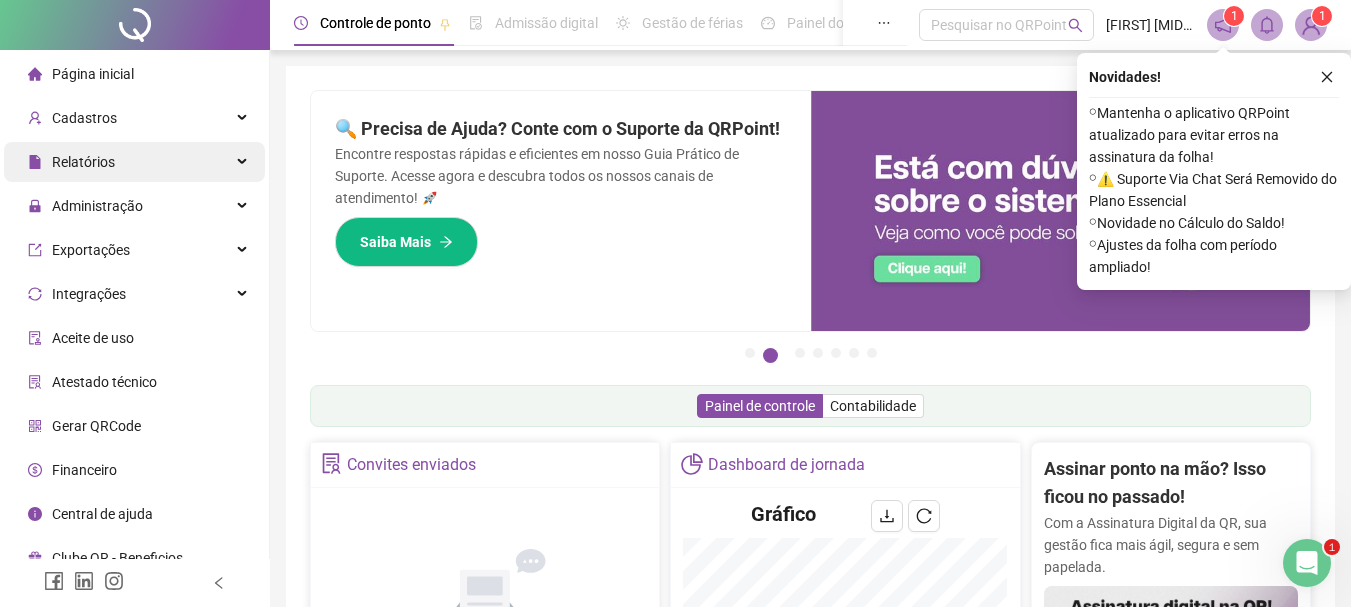 click at bounding box center [244, 162] 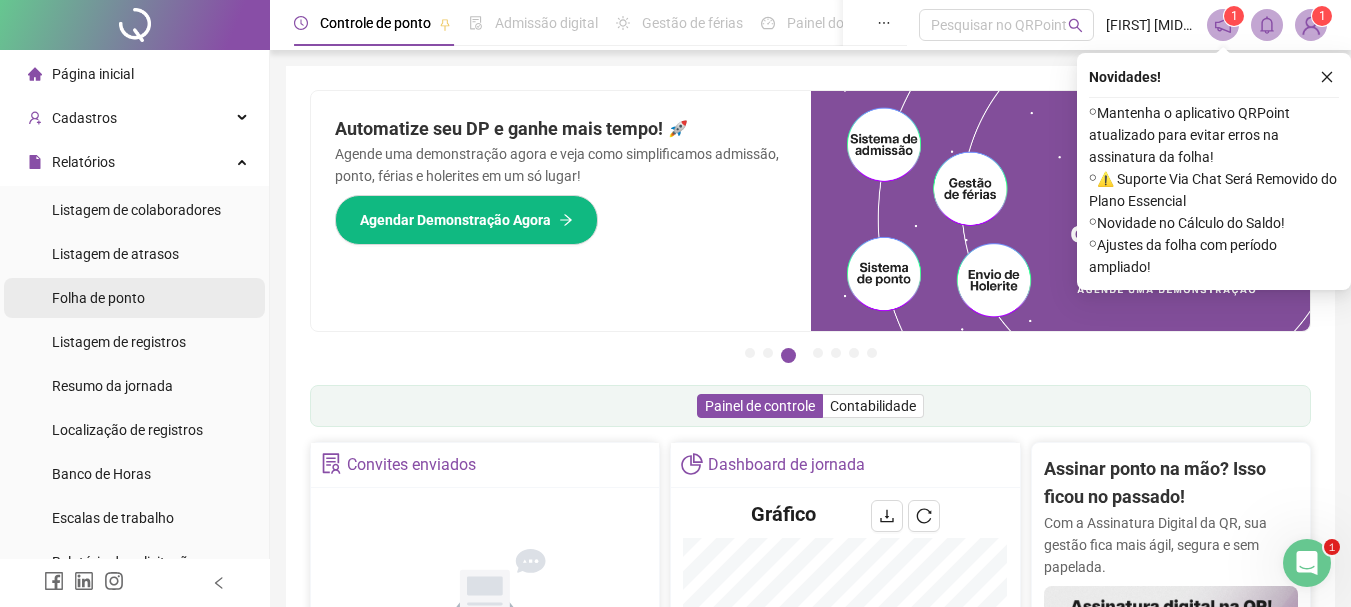click on "Folha de ponto" at bounding box center (98, 298) 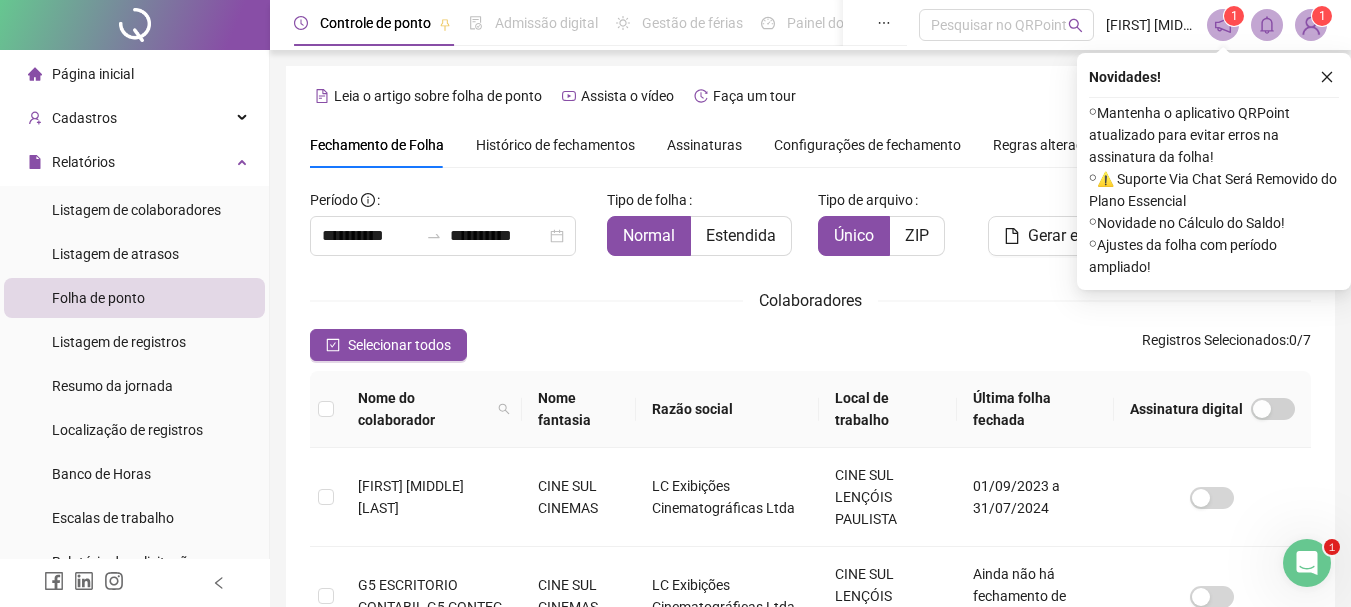 scroll, scrollTop: 106, scrollLeft: 0, axis: vertical 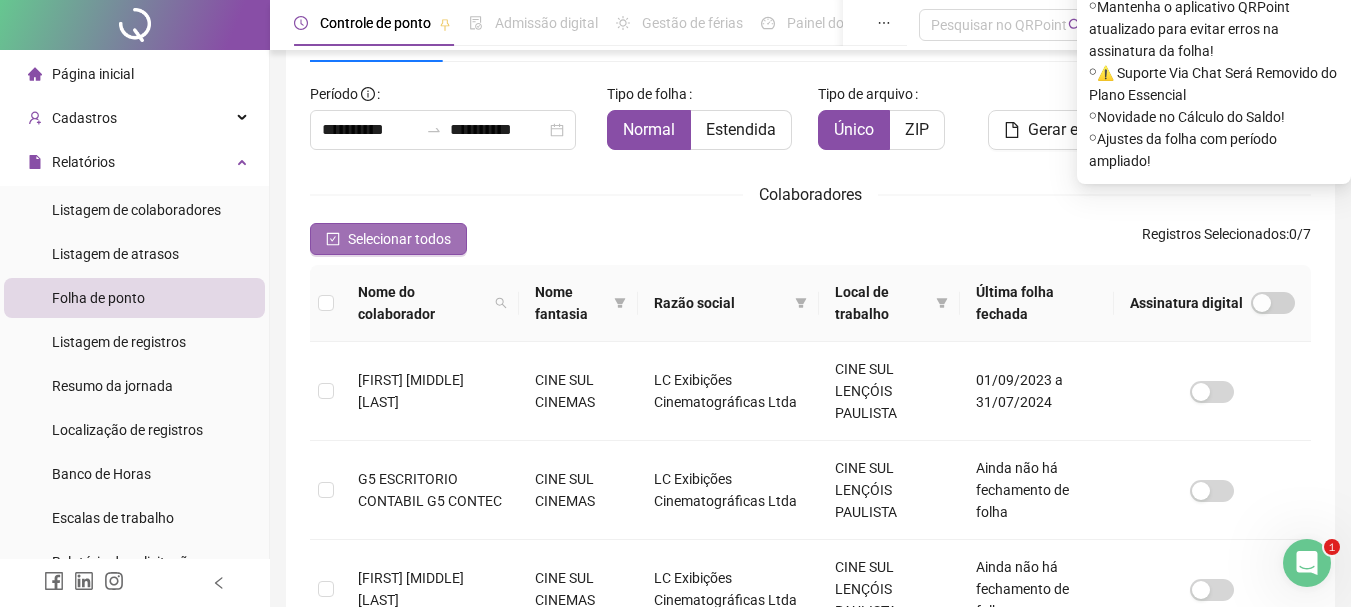 click on "Selecionar todos" at bounding box center (399, 239) 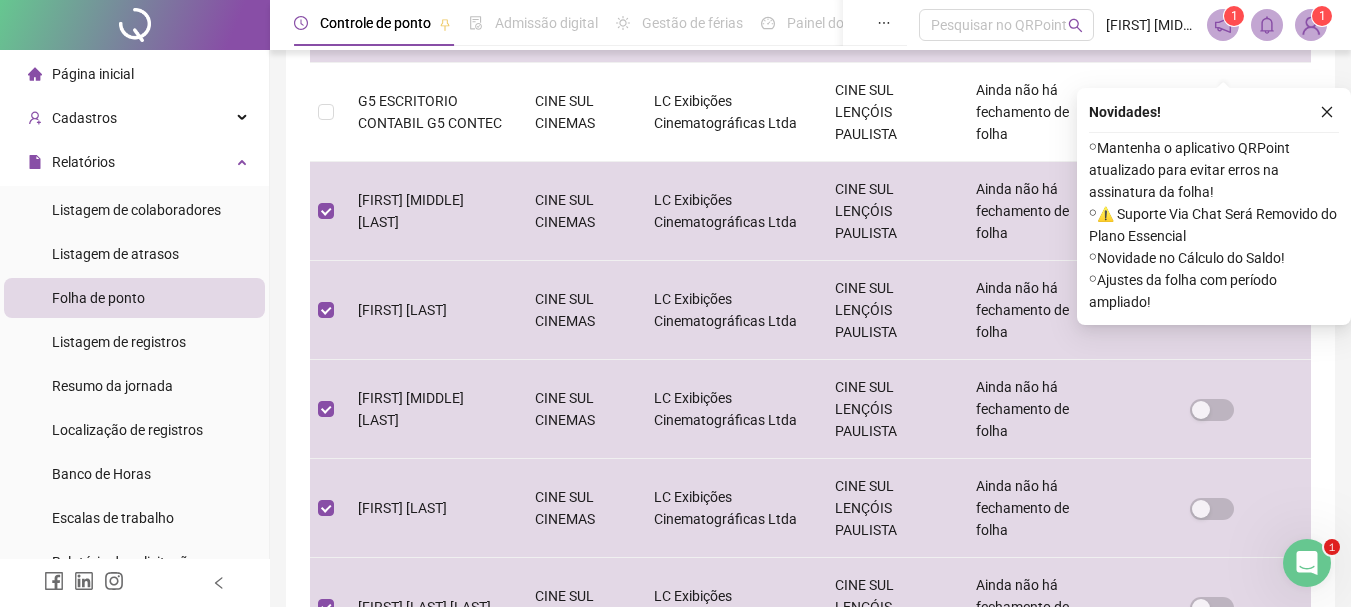 scroll, scrollTop: 521, scrollLeft: 0, axis: vertical 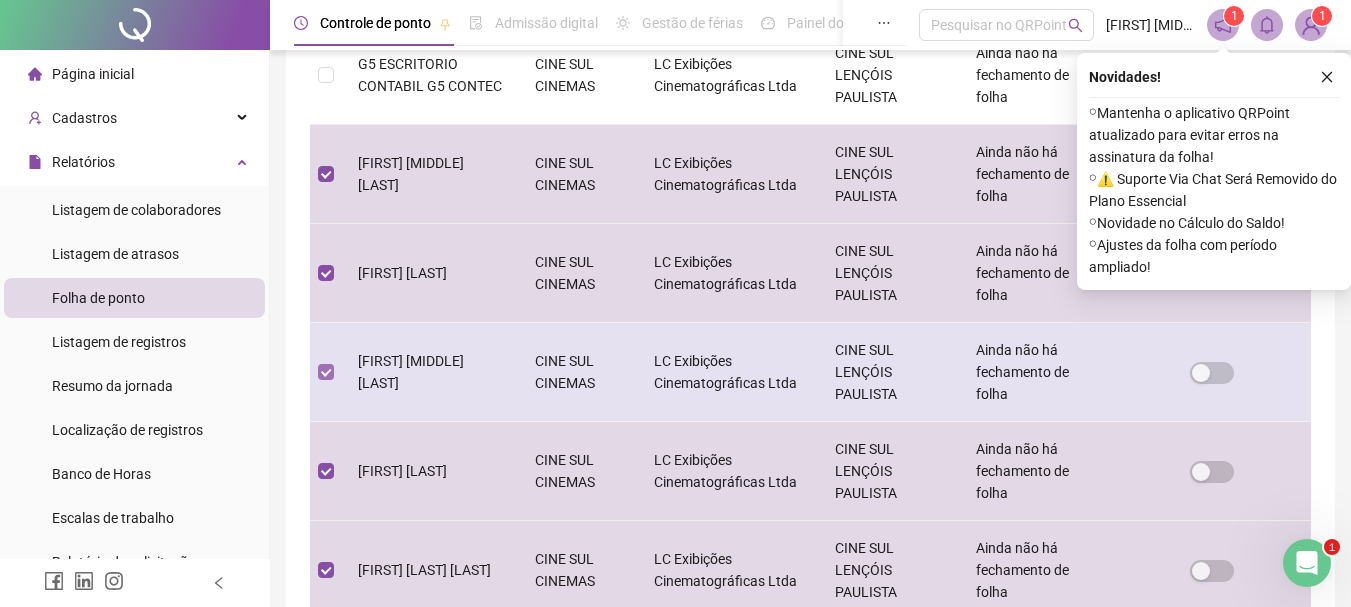click at bounding box center [326, 372] 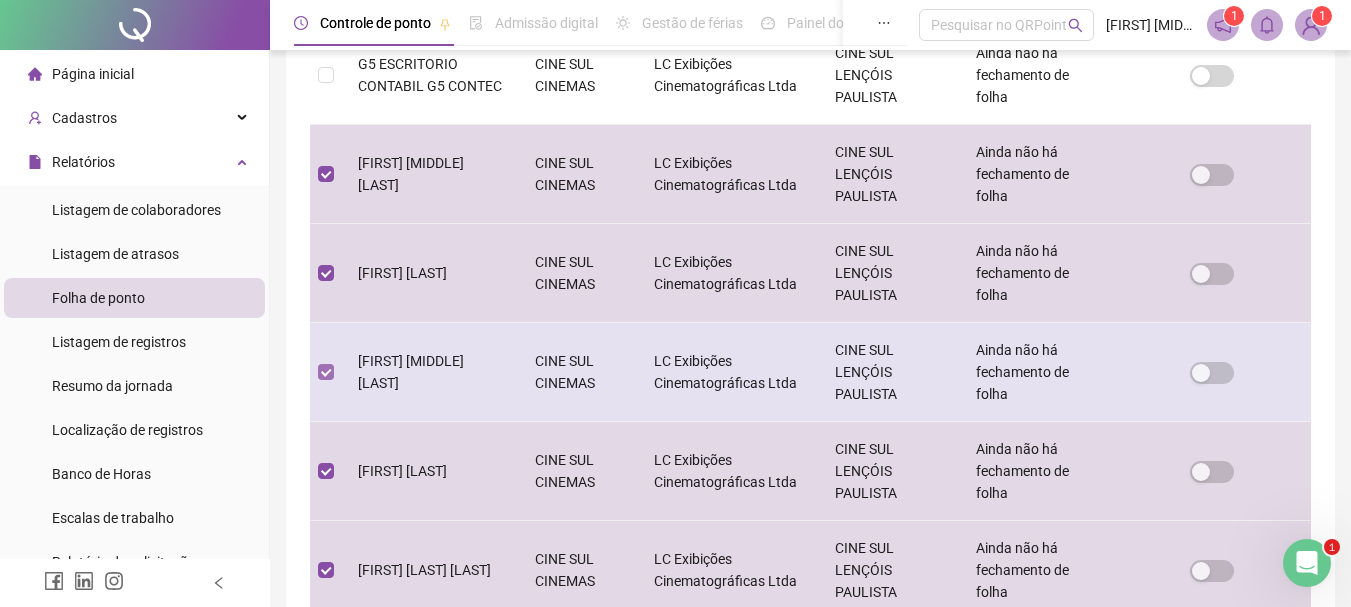 scroll, scrollTop: 106, scrollLeft: 0, axis: vertical 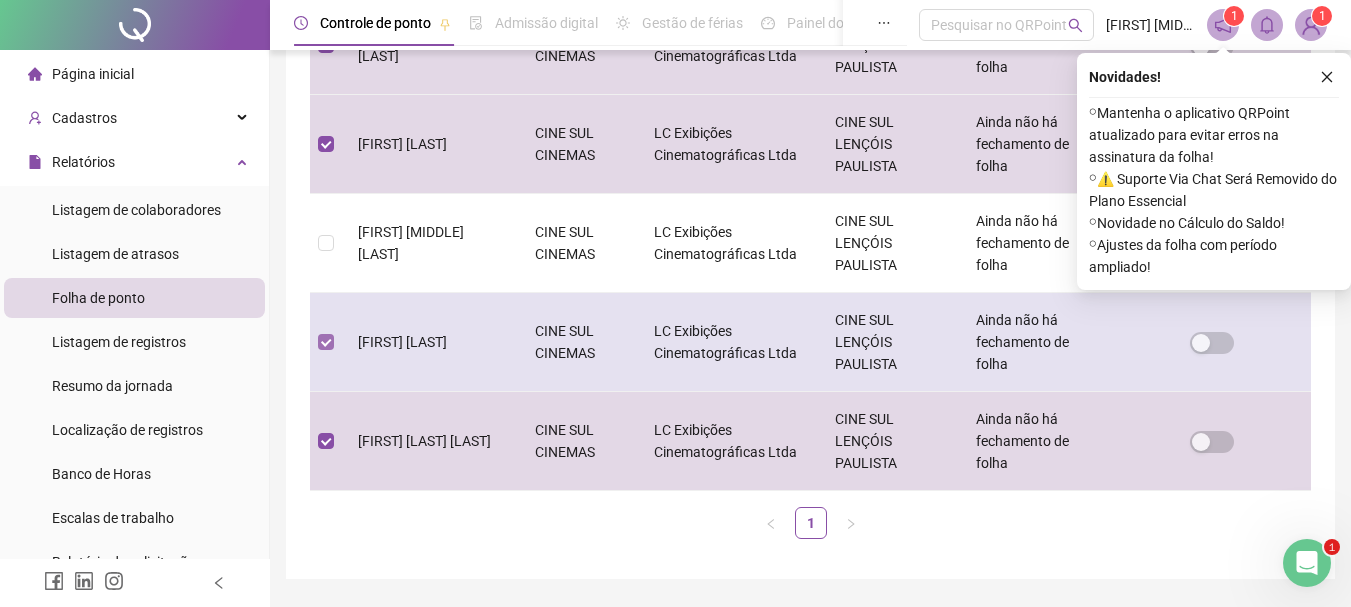 click at bounding box center (326, 342) 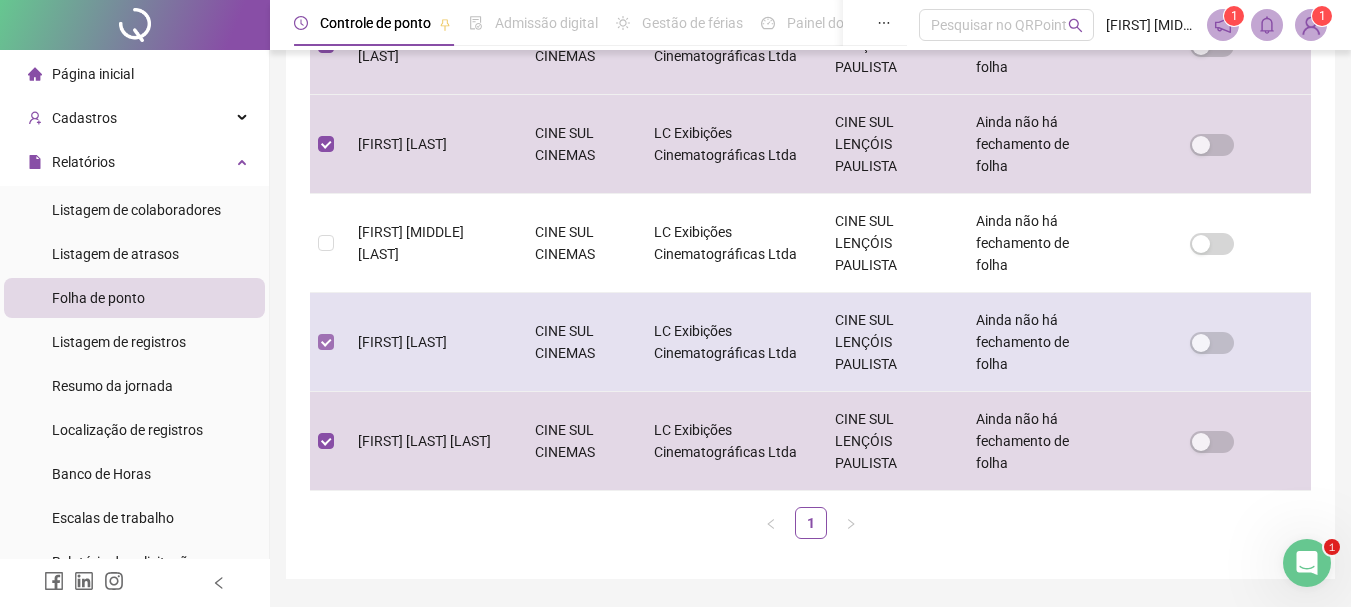 scroll, scrollTop: 106, scrollLeft: 0, axis: vertical 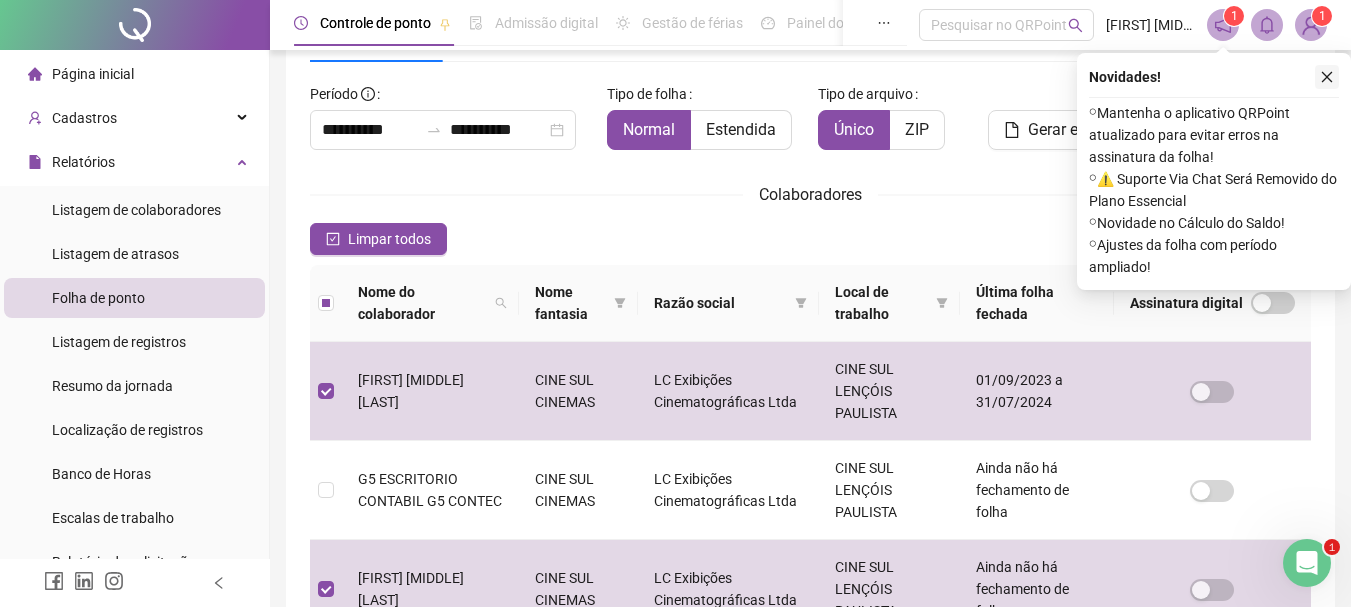 click 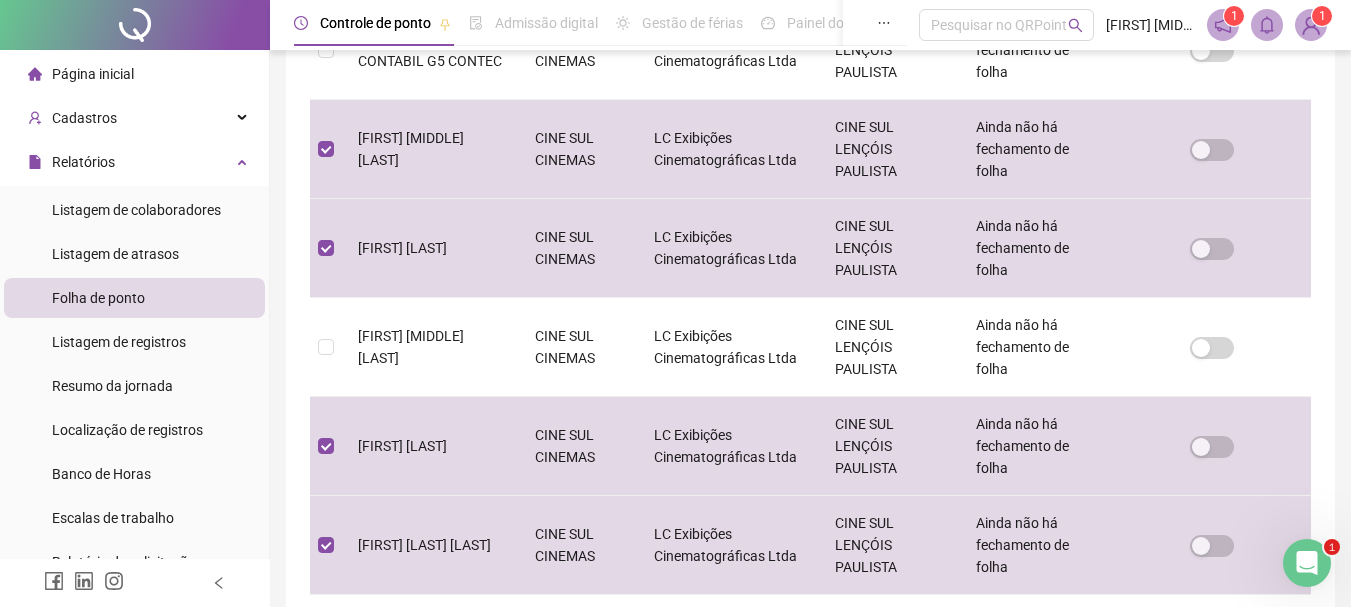 scroll, scrollTop: 708, scrollLeft: 0, axis: vertical 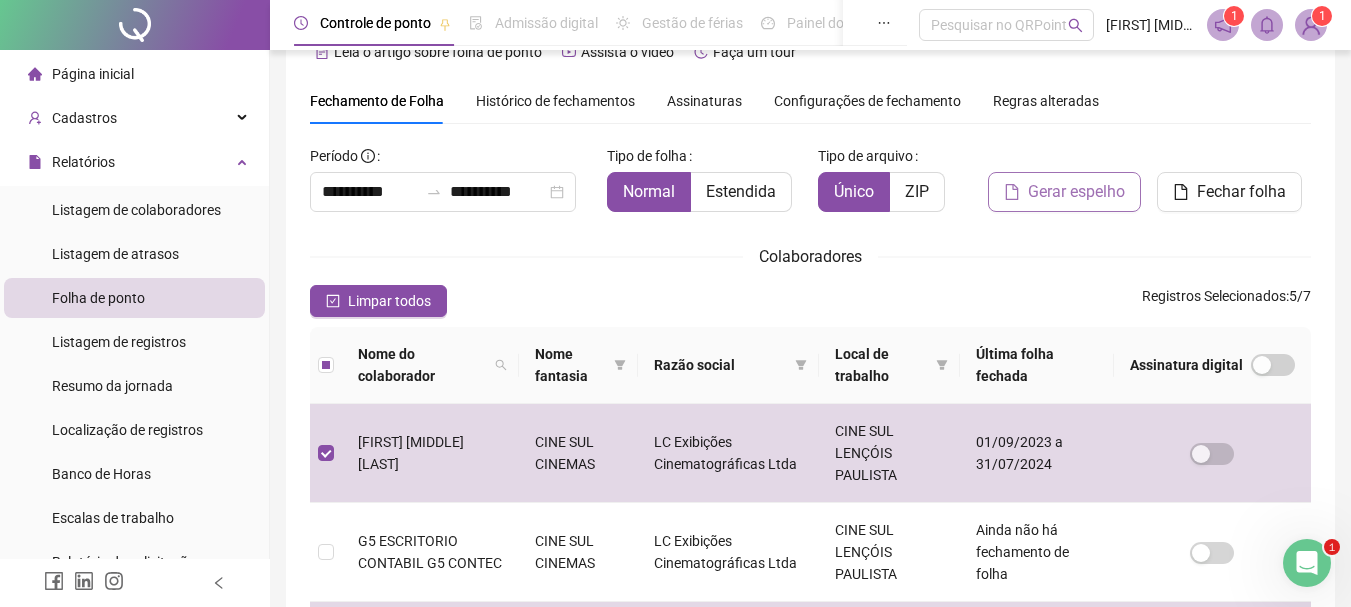 click on "Gerar espelho" at bounding box center (1076, 192) 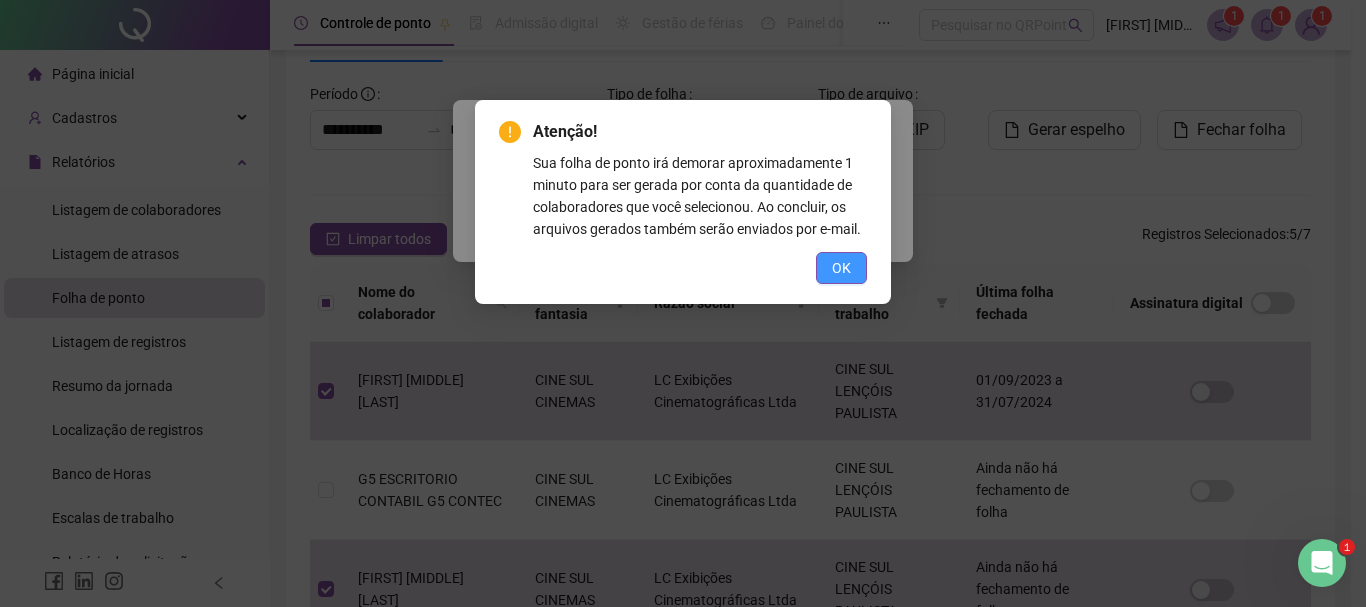 click on "OK" at bounding box center (841, 268) 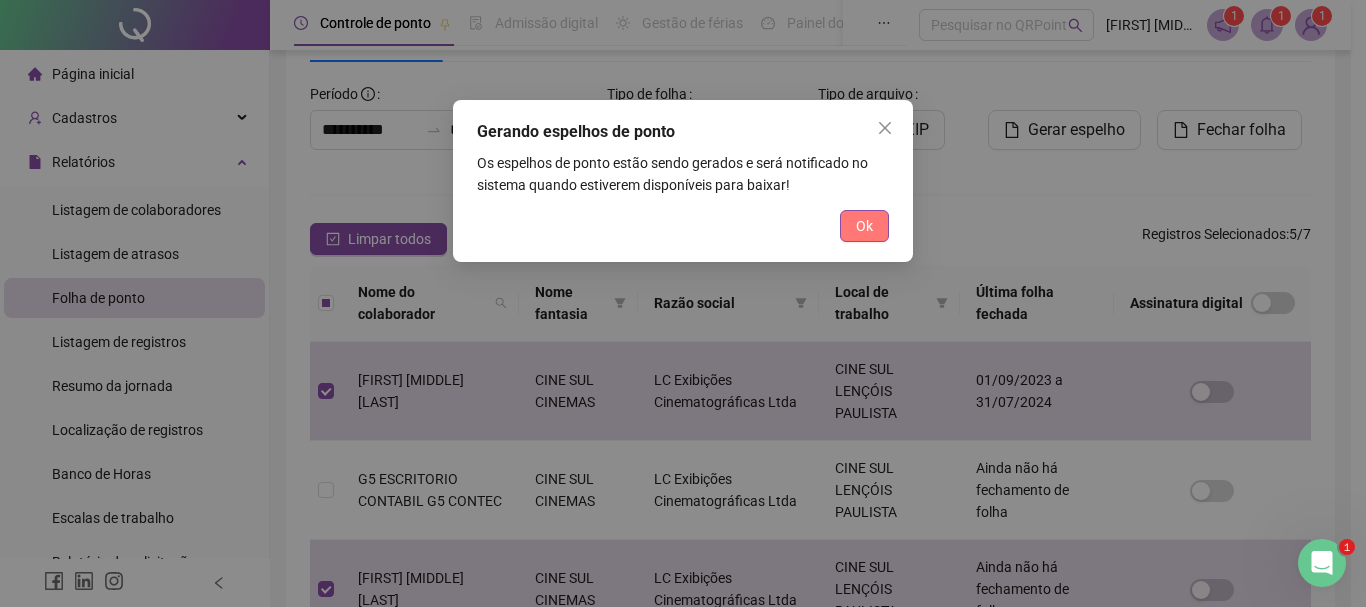 click on "Ok" at bounding box center (864, 226) 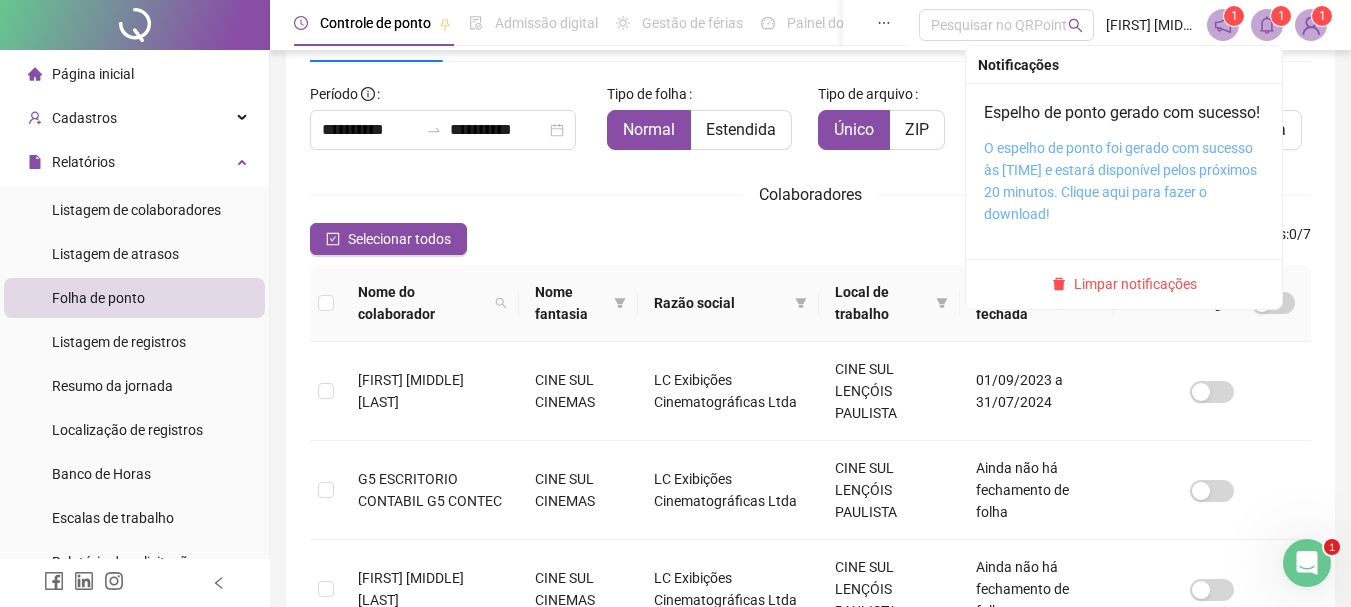 click on "O espelho de ponto foi gerado com sucesso às [TIME] e estará disponível pelos próximos 20 minutos.
Clique aqui para fazer o download!" at bounding box center [1120, 181] 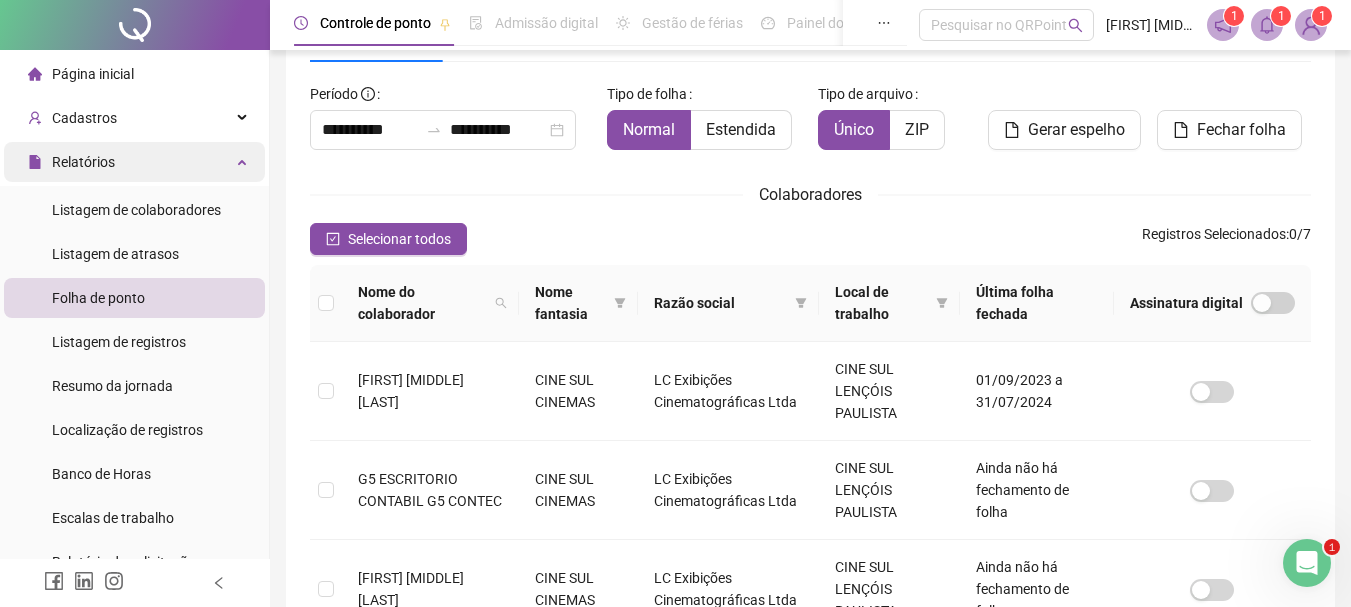 click at bounding box center (244, 160) 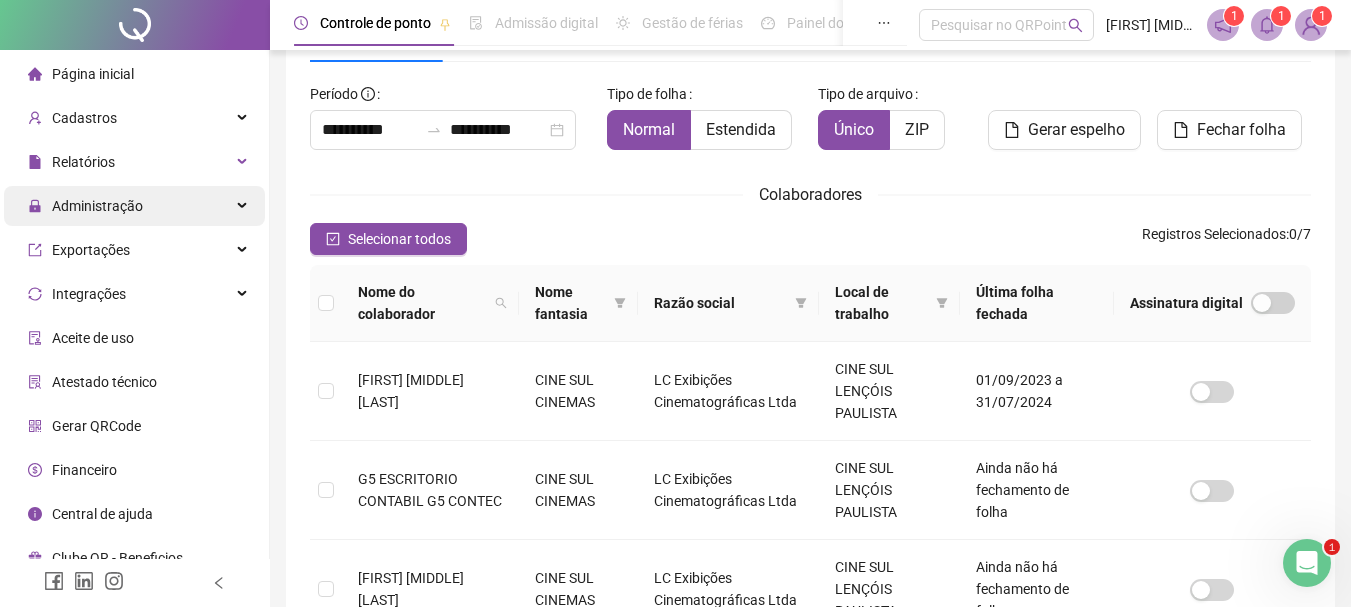 click on "Administração" at bounding box center [134, 206] 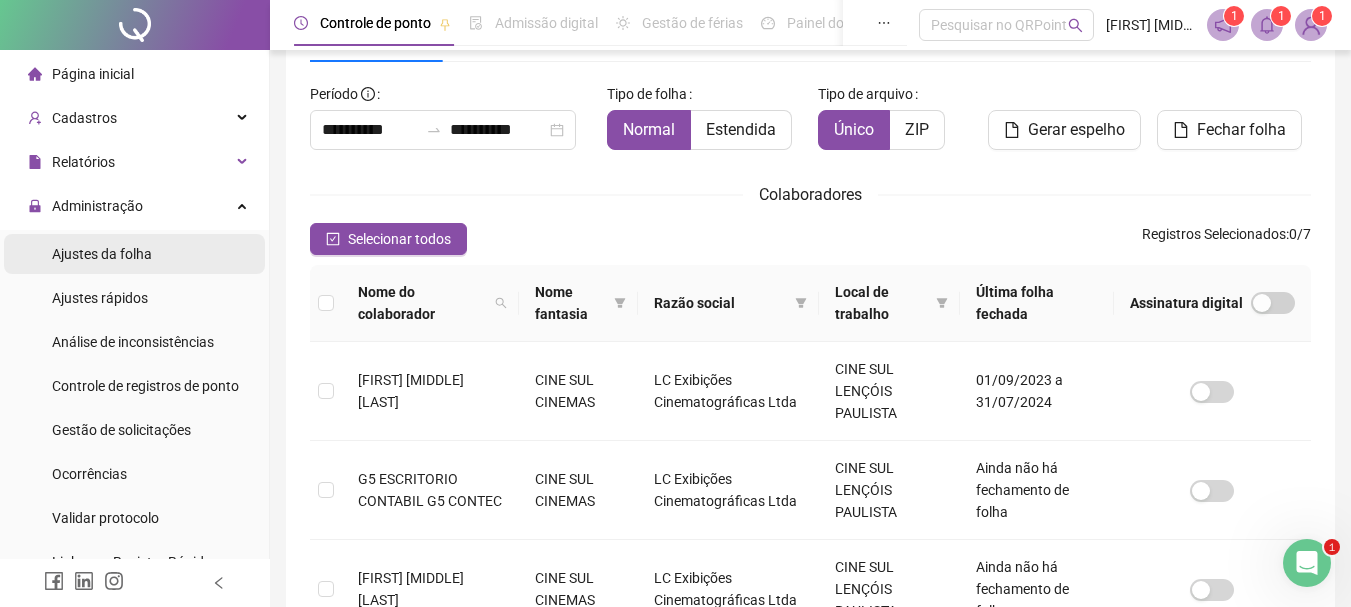 click on "Ajustes da folha" at bounding box center [102, 254] 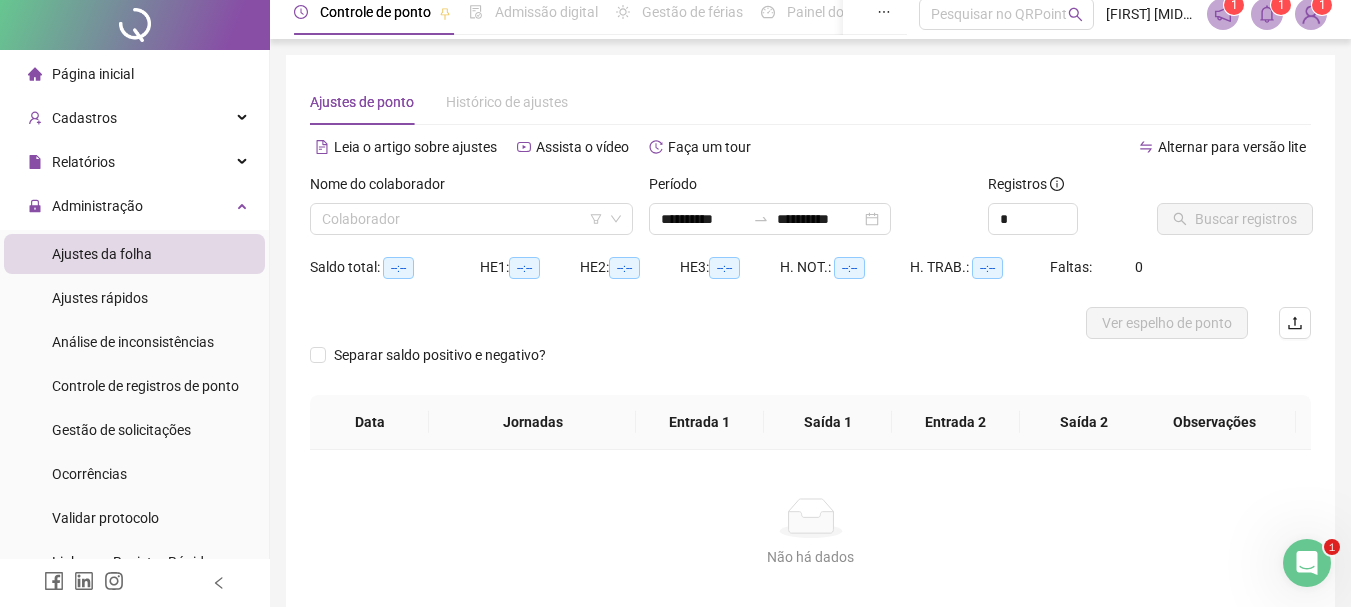 scroll, scrollTop: 0, scrollLeft: 0, axis: both 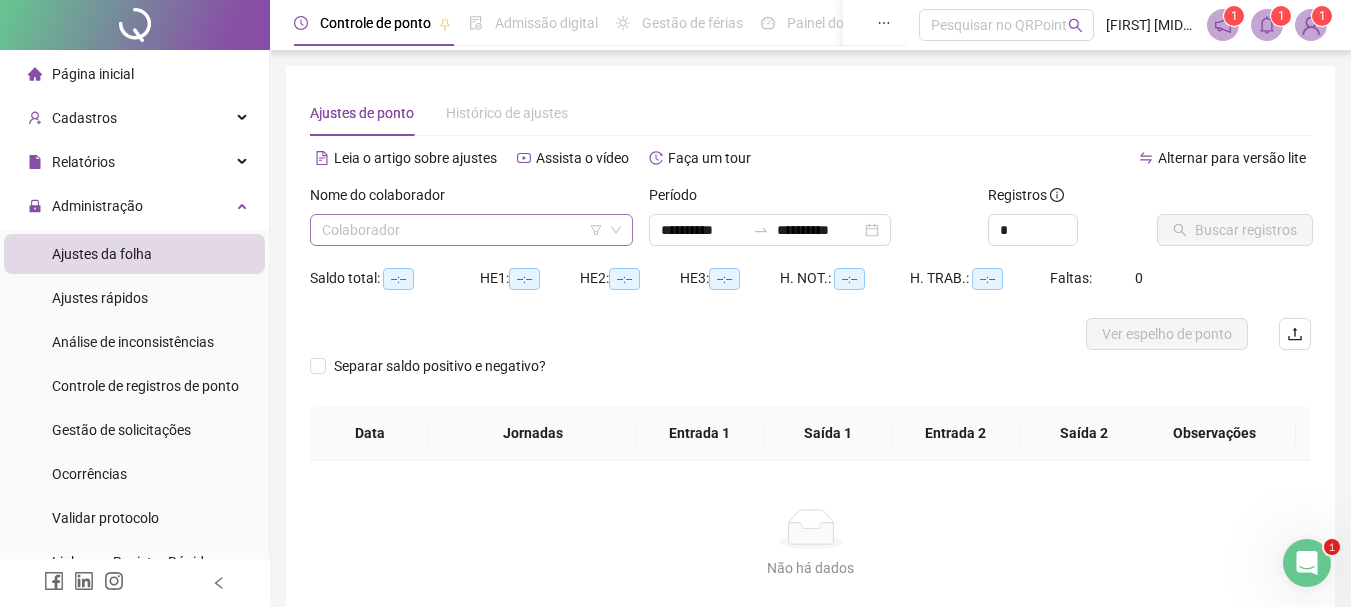 click 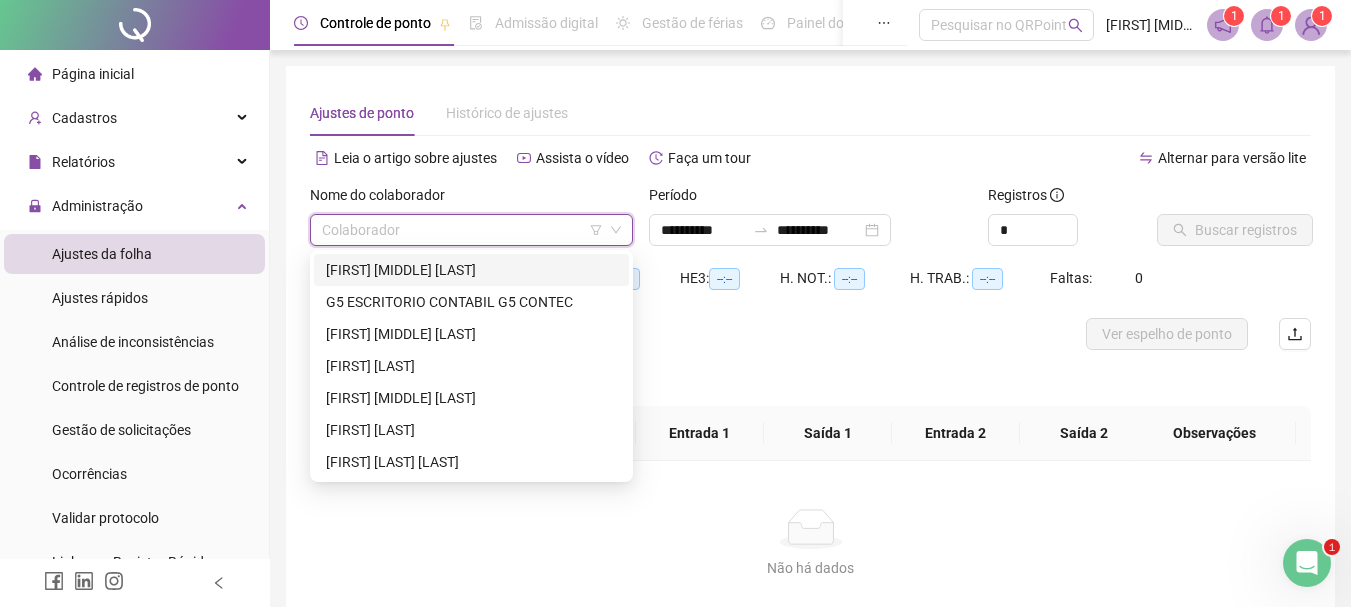 click at bounding box center [462, 230] 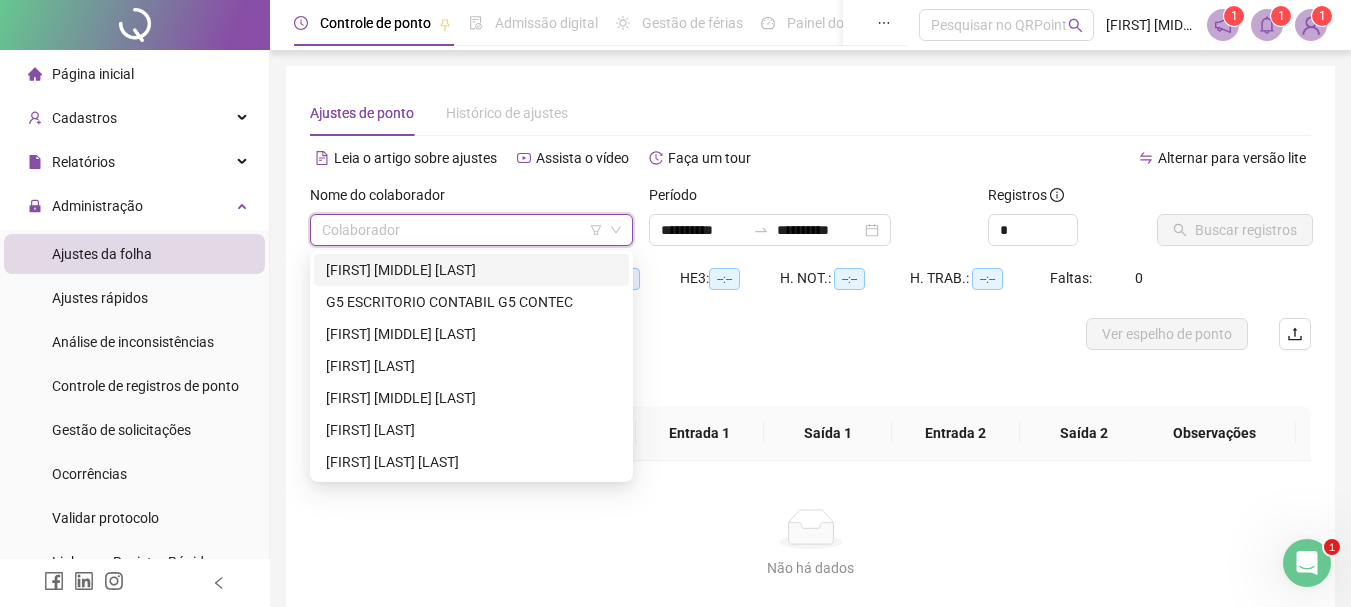 click on "[FIRST] [MIDDLE] [LAST]" at bounding box center (471, 270) 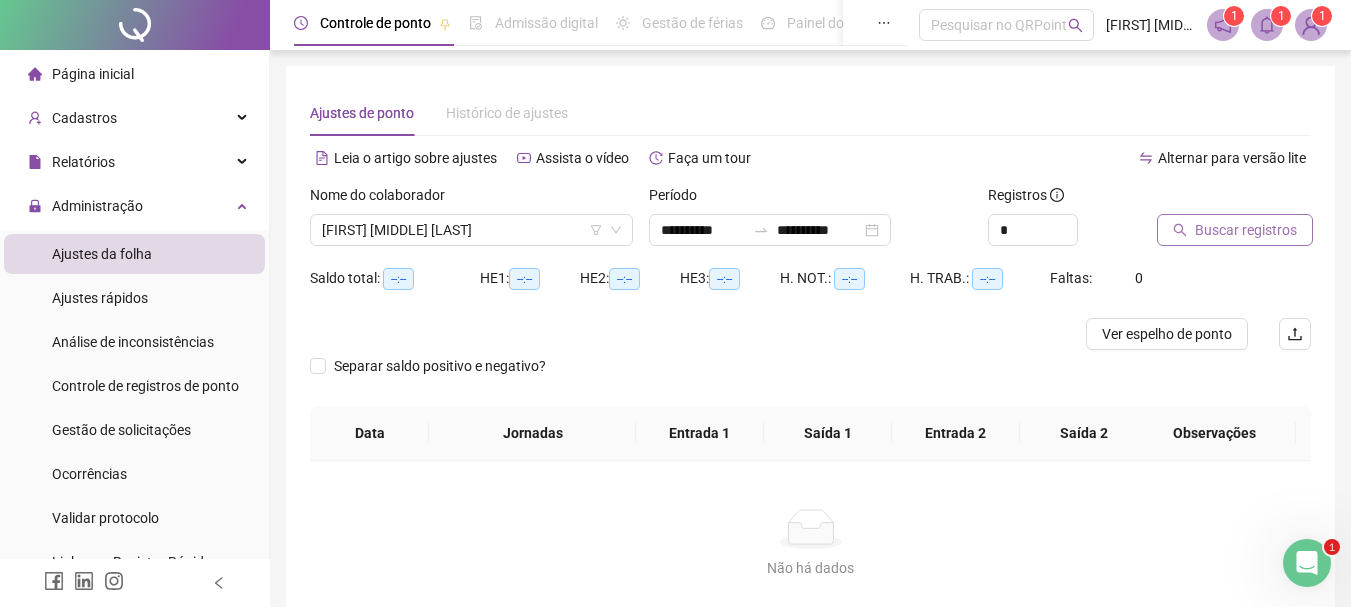 click on "Buscar registros" at bounding box center [1246, 230] 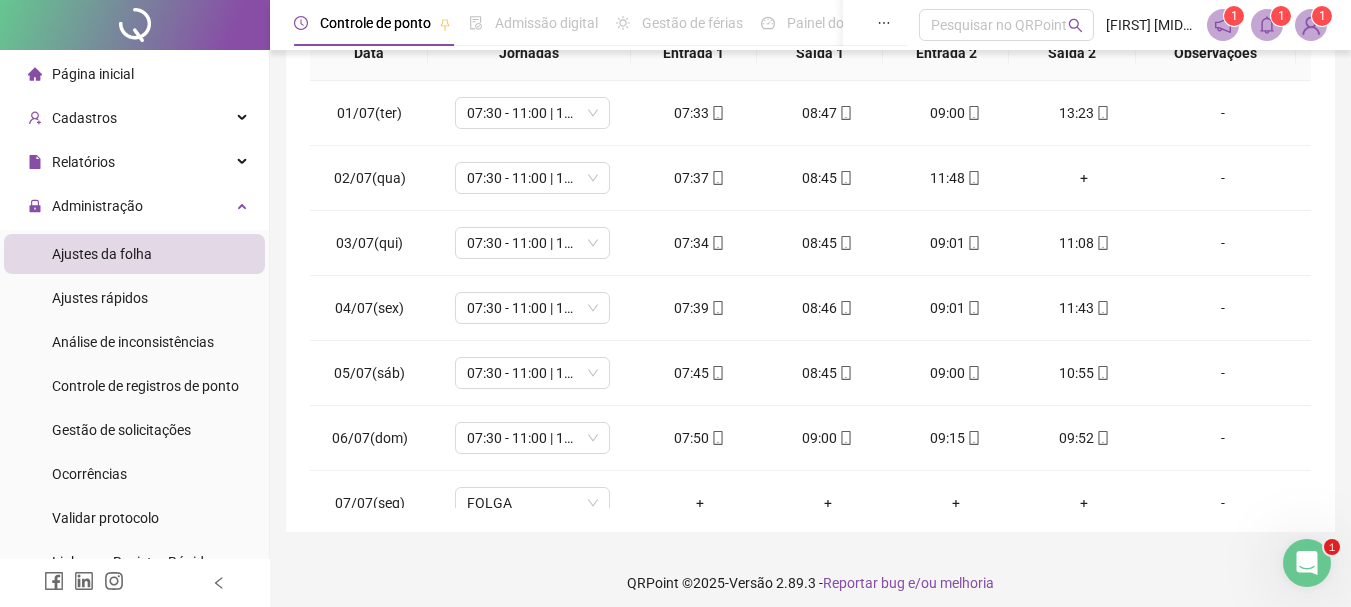 scroll, scrollTop: 483, scrollLeft: 0, axis: vertical 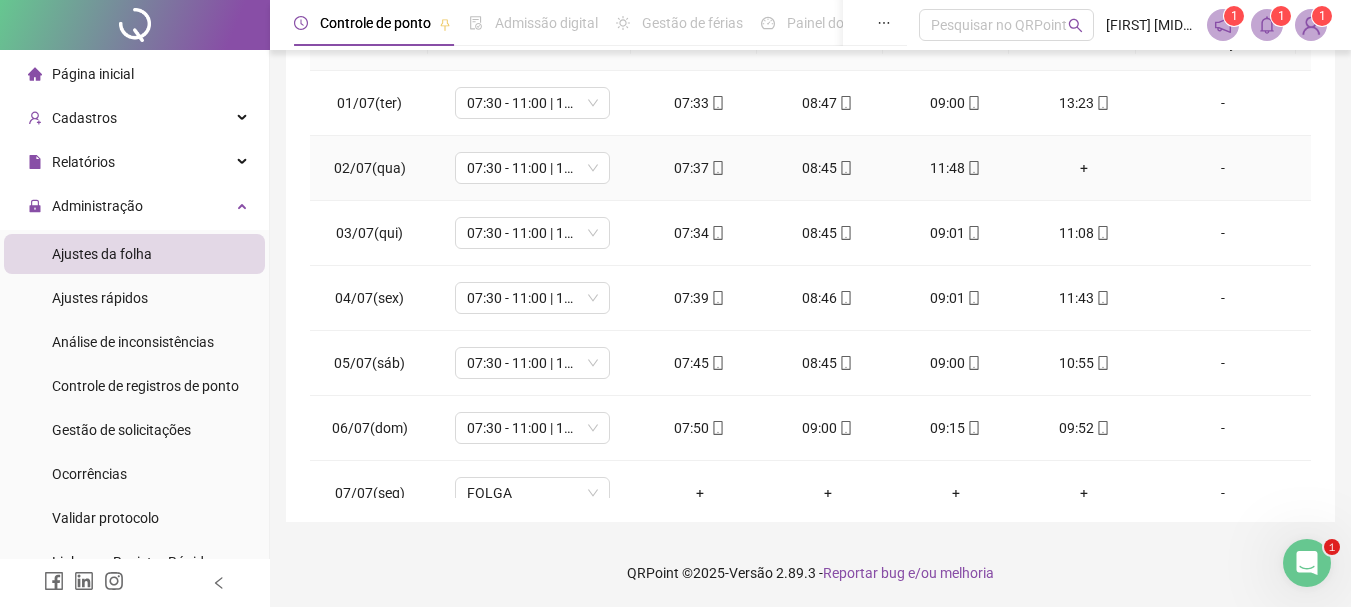 click on "+" at bounding box center (1084, 168) 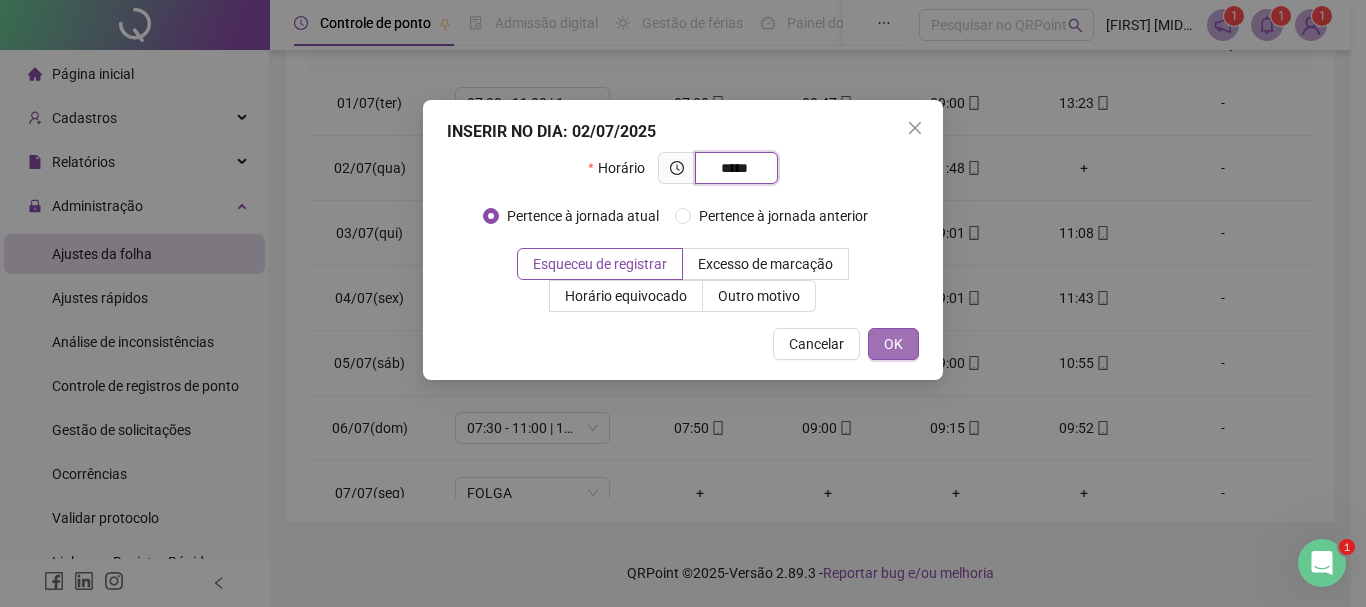 type on "*****" 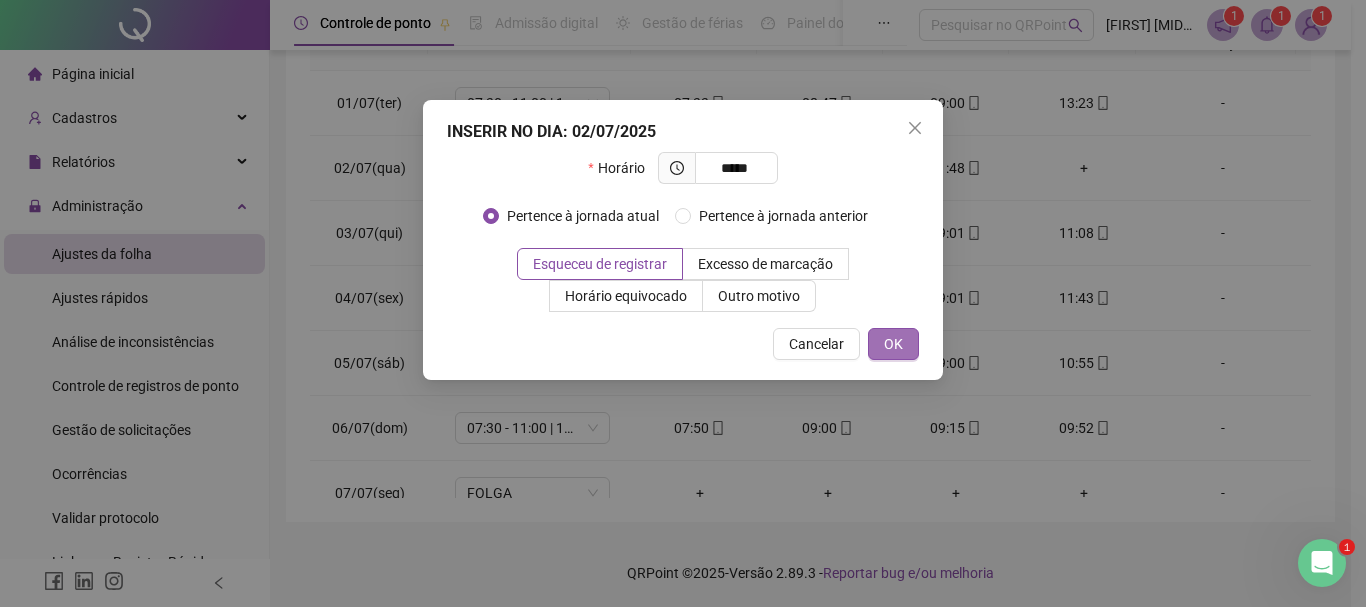 click on "OK" at bounding box center (893, 344) 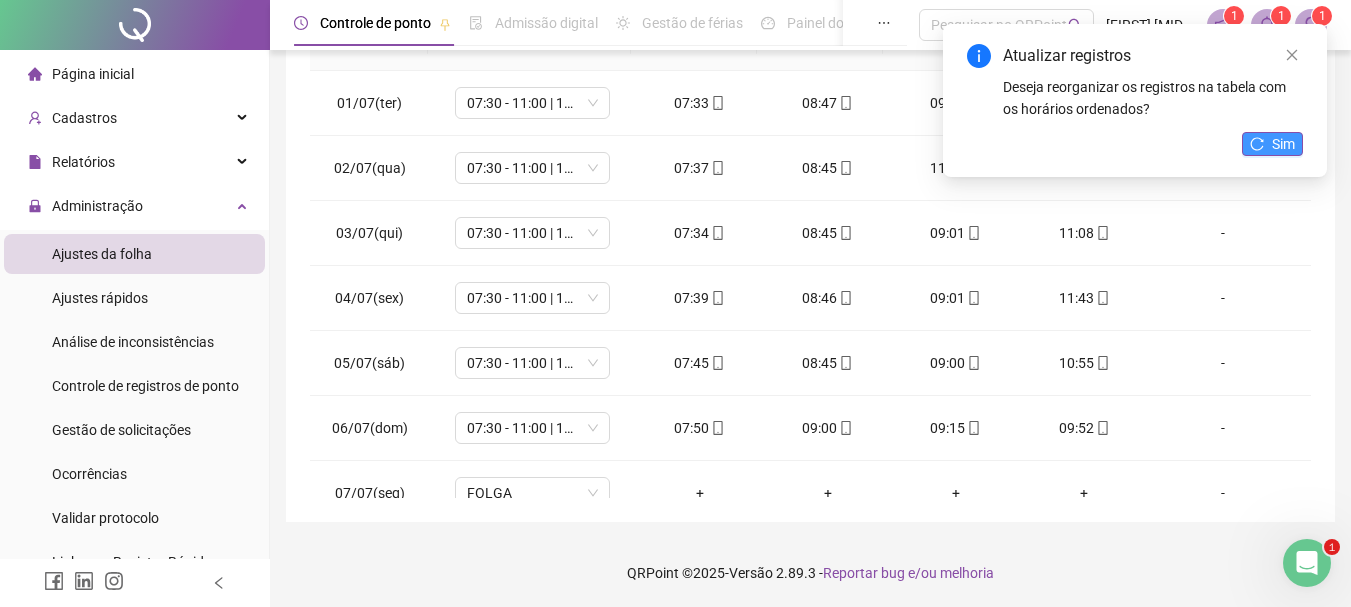 click on "Sim" at bounding box center (1283, 144) 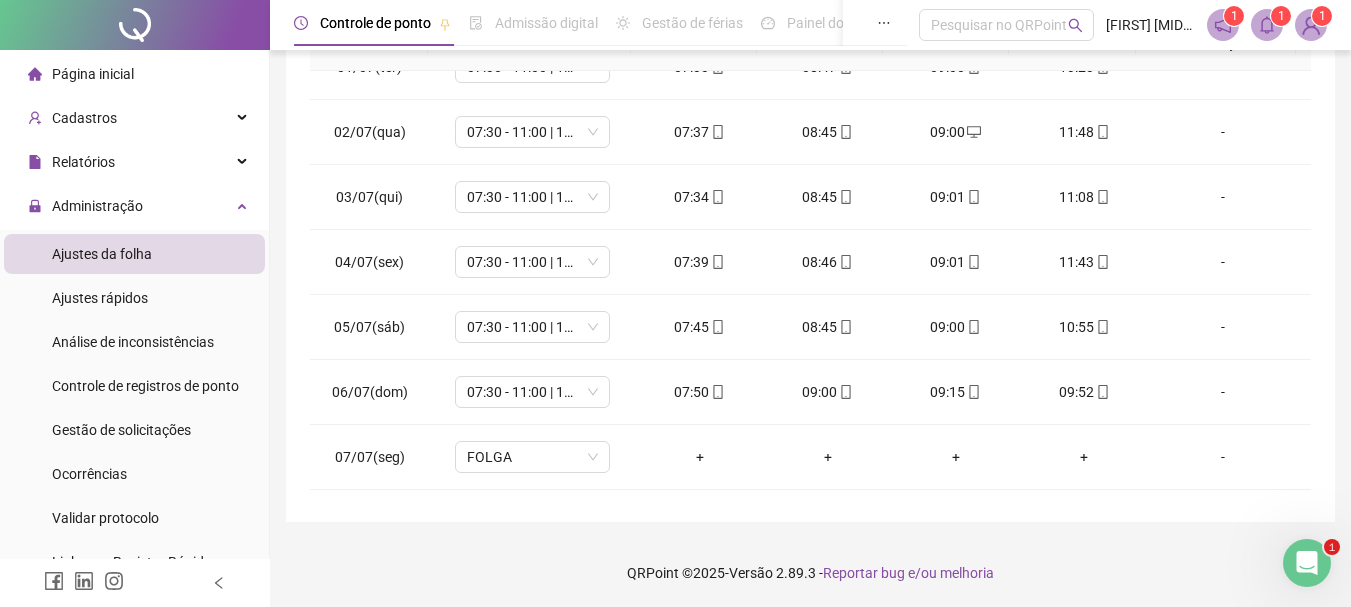 scroll, scrollTop: 0, scrollLeft: 0, axis: both 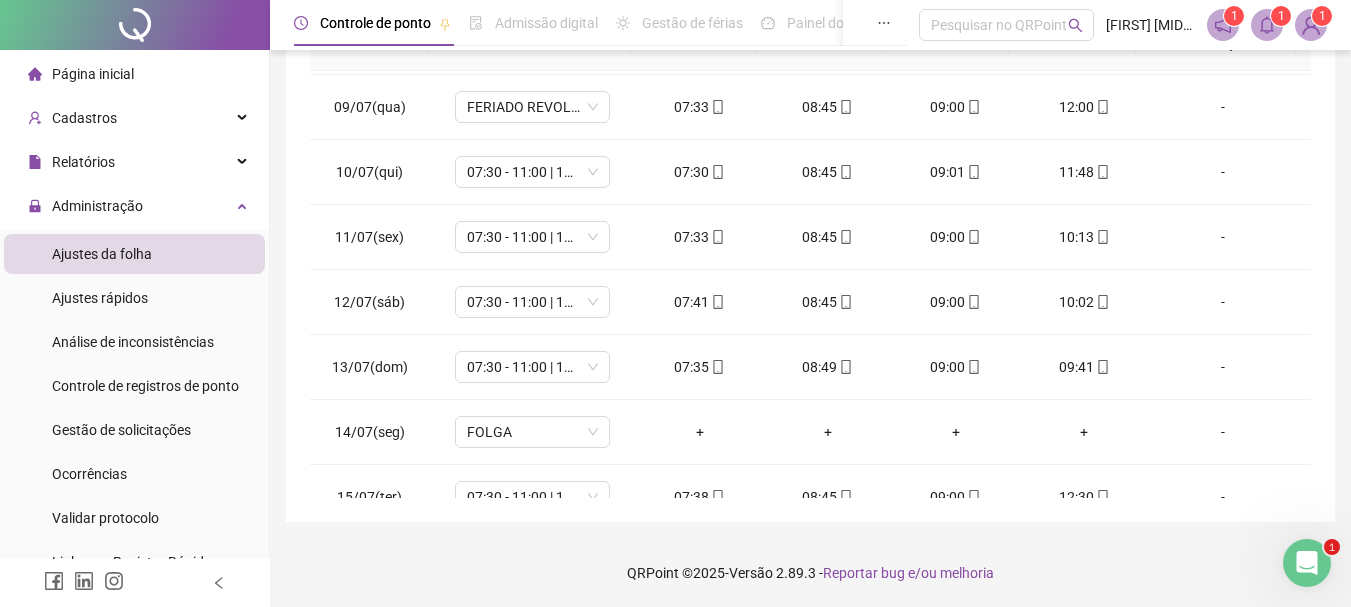 drag, startPoint x: 1313, startPoint y: 209, endPoint x: 1315, endPoint y: 232, distance: 23.086792 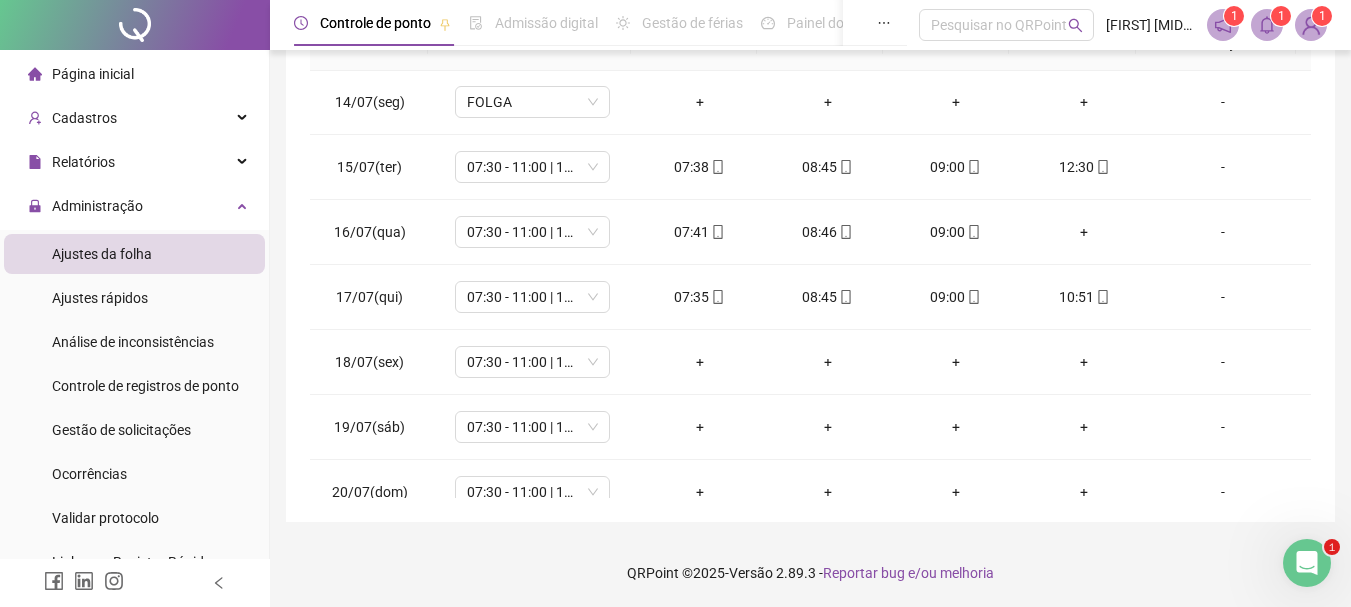 scroll, scrollTop: 784, scrollLeft: 0, axis: vertical 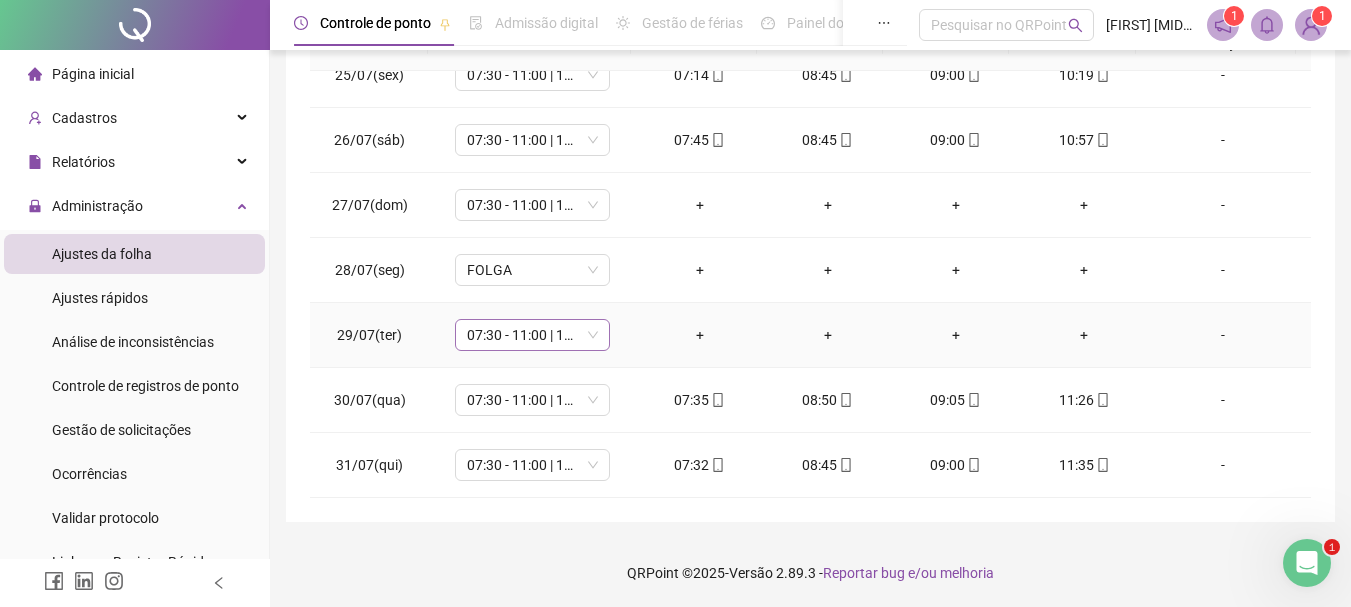 click on "07:30 - 11:00 | 11:15 - 13:45" at bounding box center [532, 335] 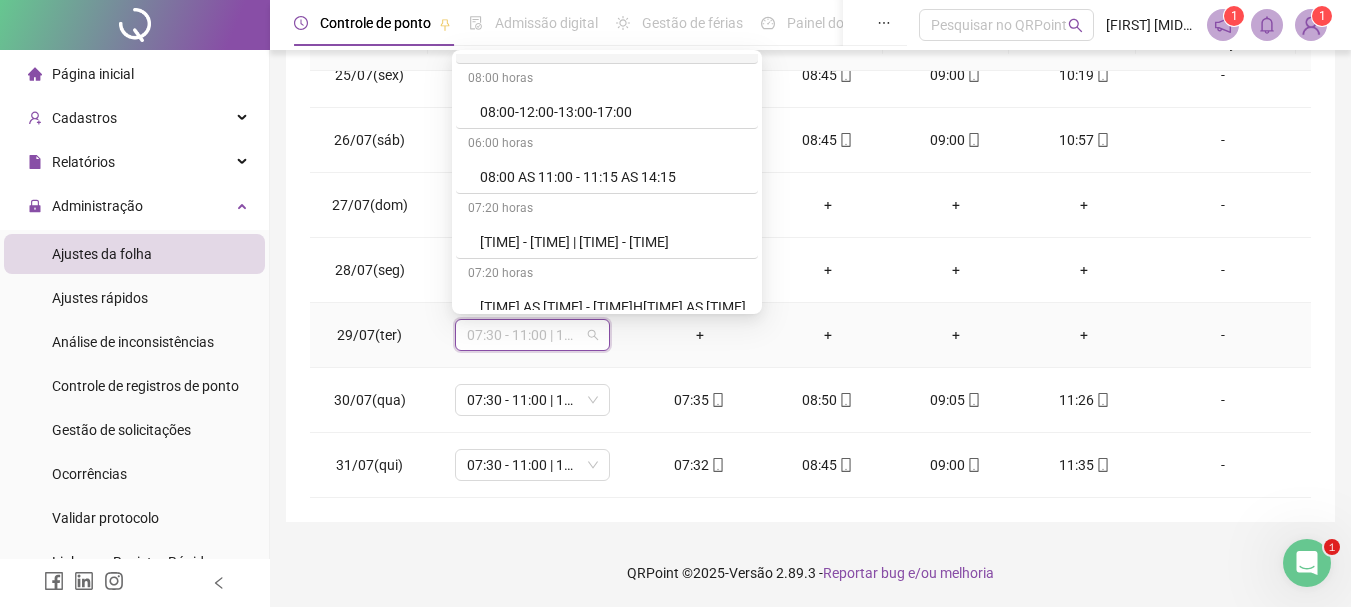 scroll, scrollTop: 0, scrollLeft: 0, axis: both 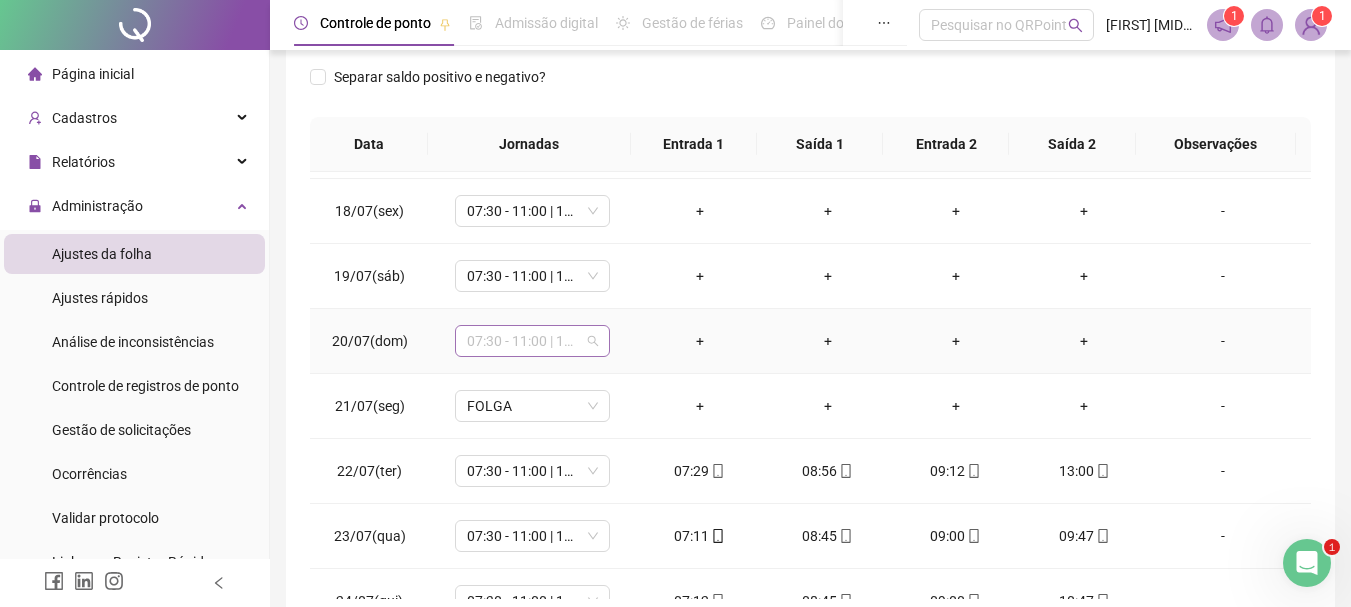 click on "07:30 - 11:00 | 11:15 - 13:45" at bounding box center (532, 341) 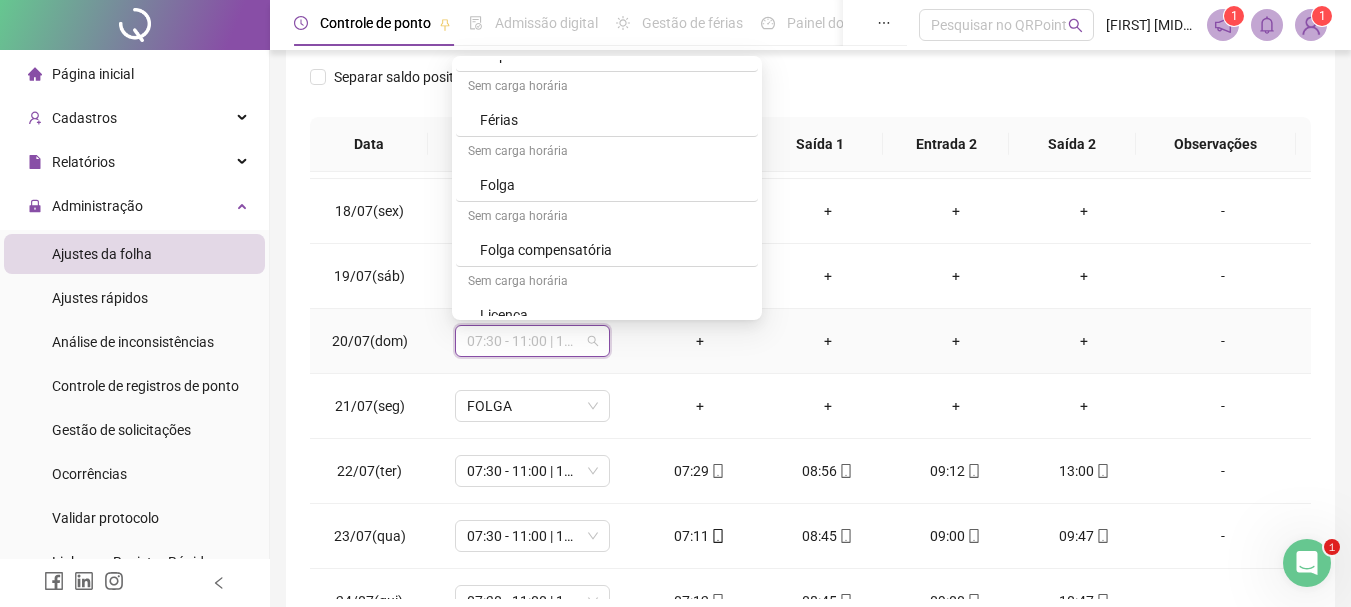 scroll, scrollTop: 459, scrollLeft: 0, axis: vertical 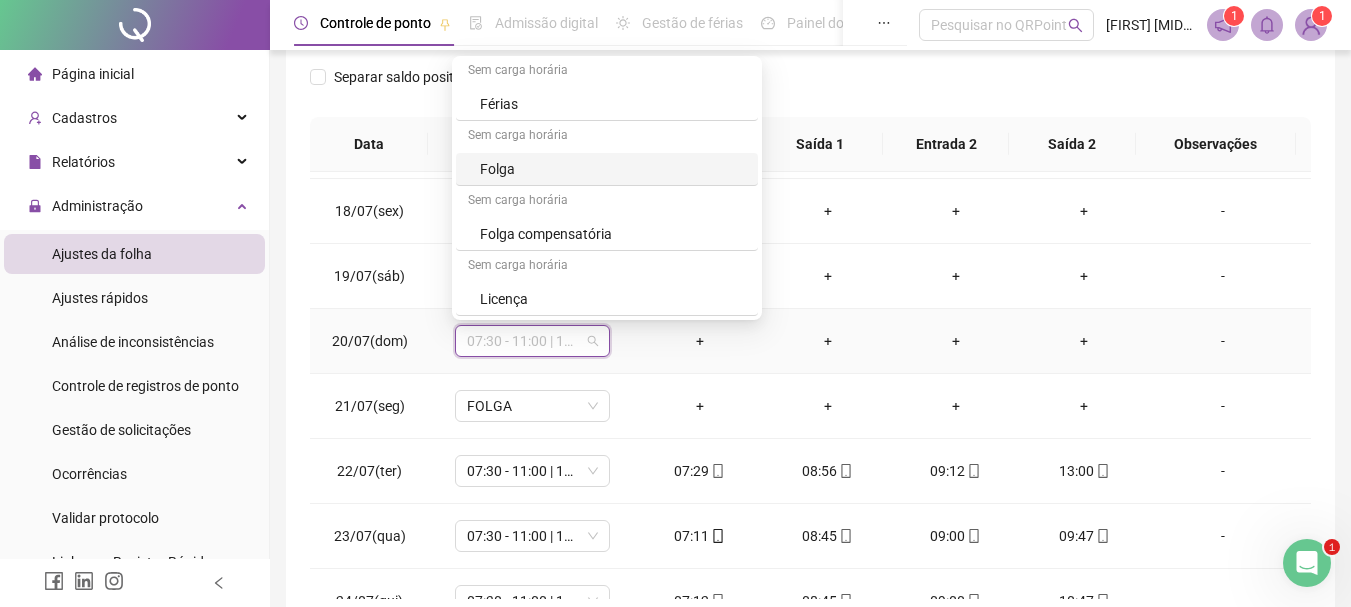click on "Folga" at bounding box center (613, 169) 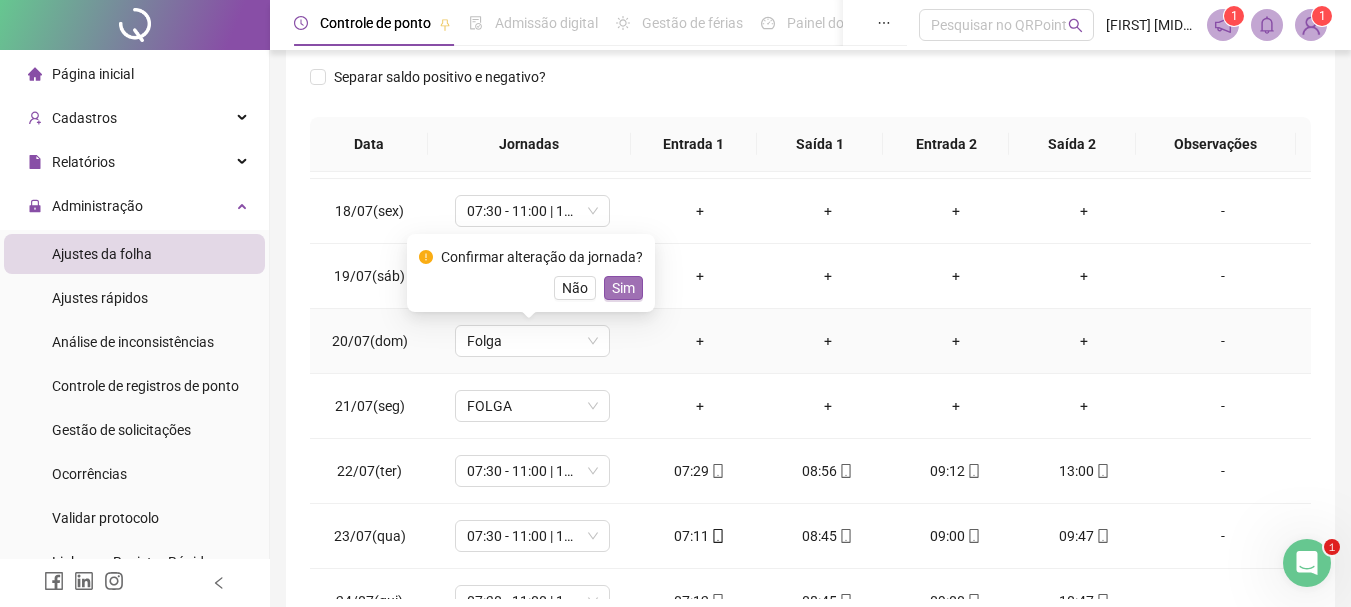 click on "Sim" at bounding box center [623, 288] 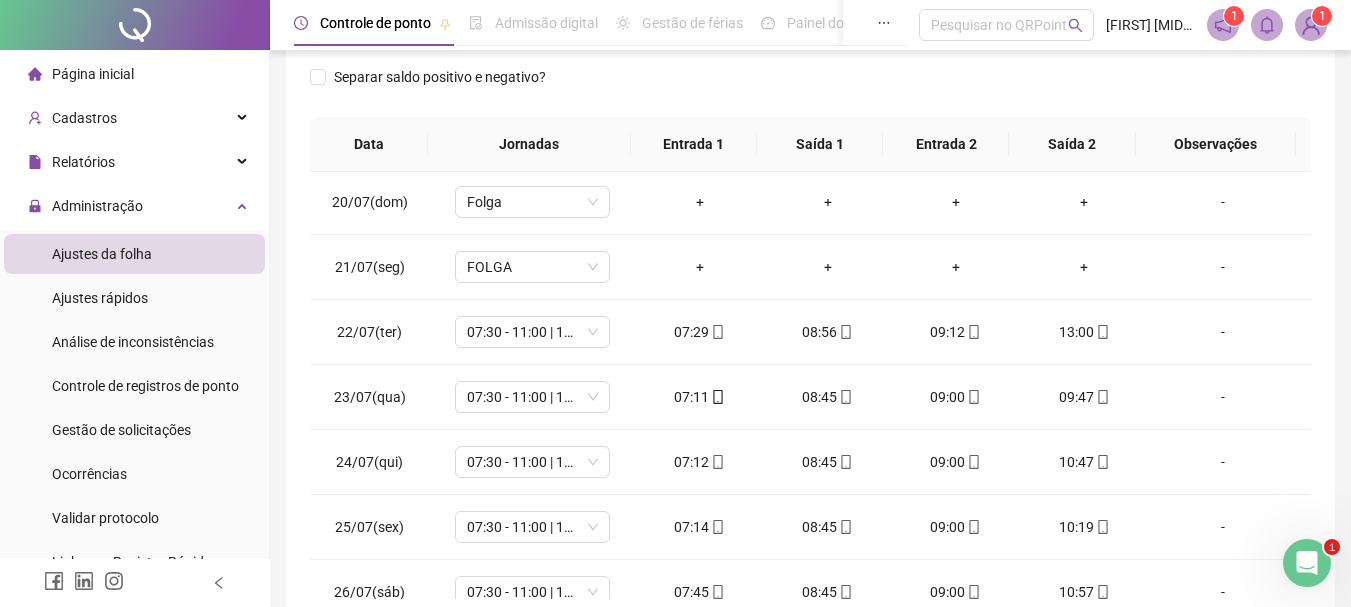 scroll, scrollTop: 1428, scrollLeft: 0, axis: vertical 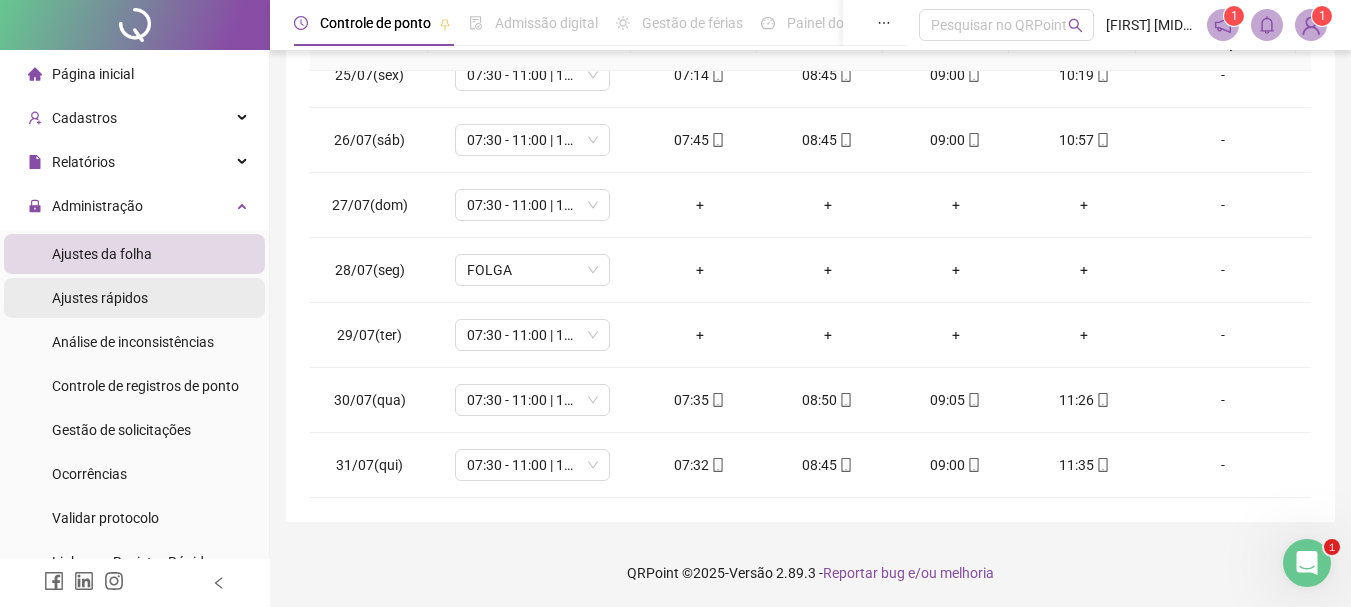 click on "Ajustes rápidos" at bounding box center (100, 298) 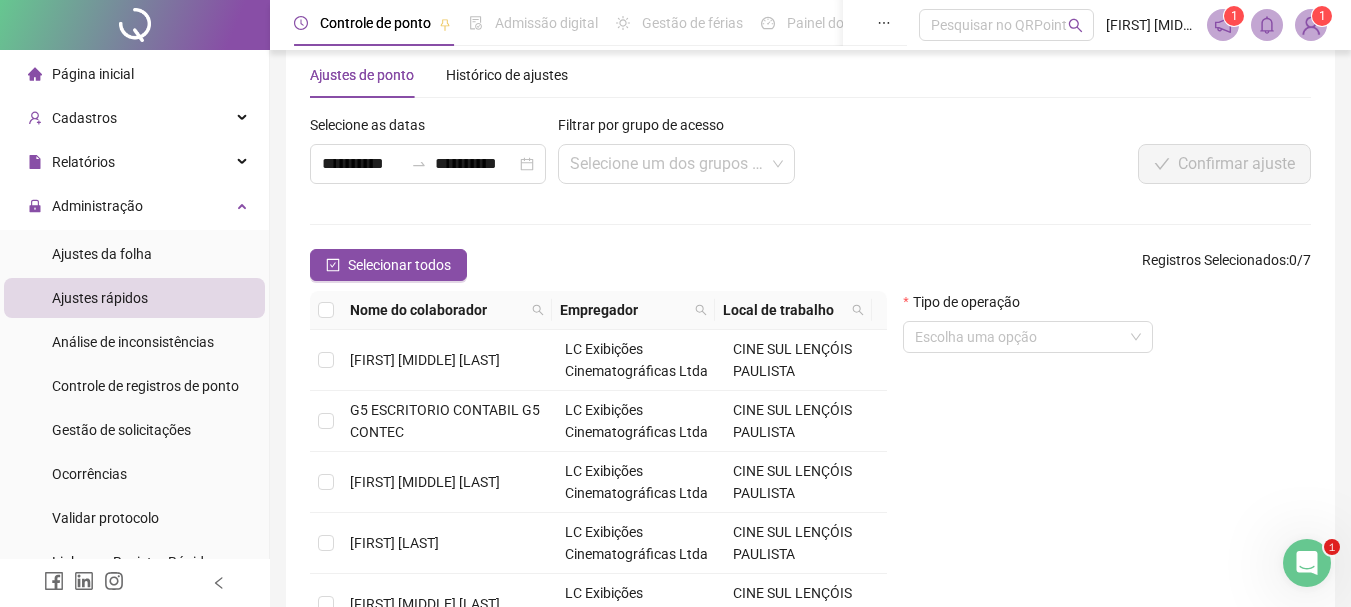 scroll, scrollTop: 227, scrollLeft: 0, axis: vertical 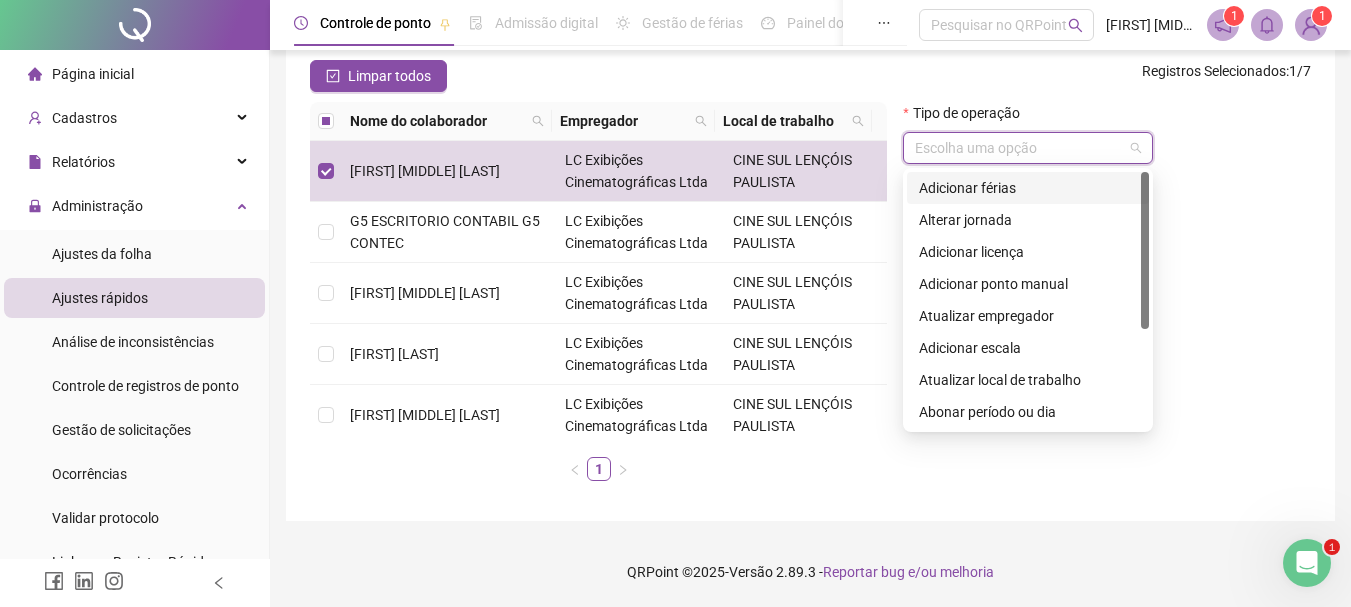 click at bounding box center (1019, 148) 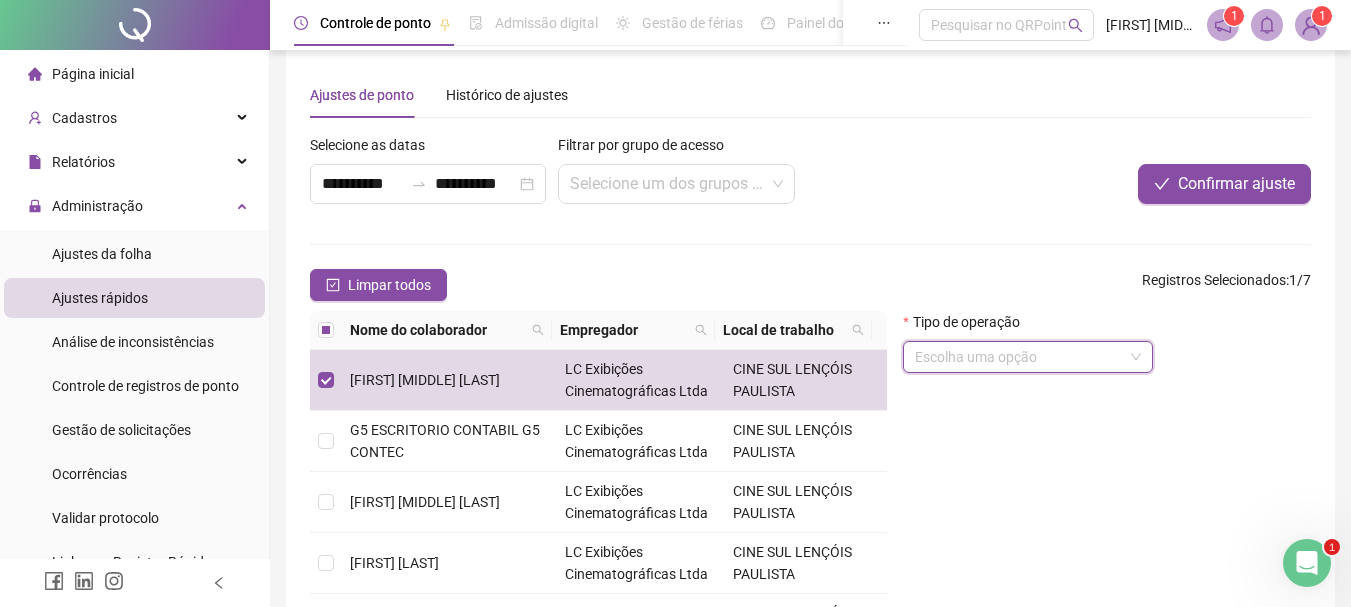 scroll, scrollTop: 16, scrollLeft: 0, axis: vertical 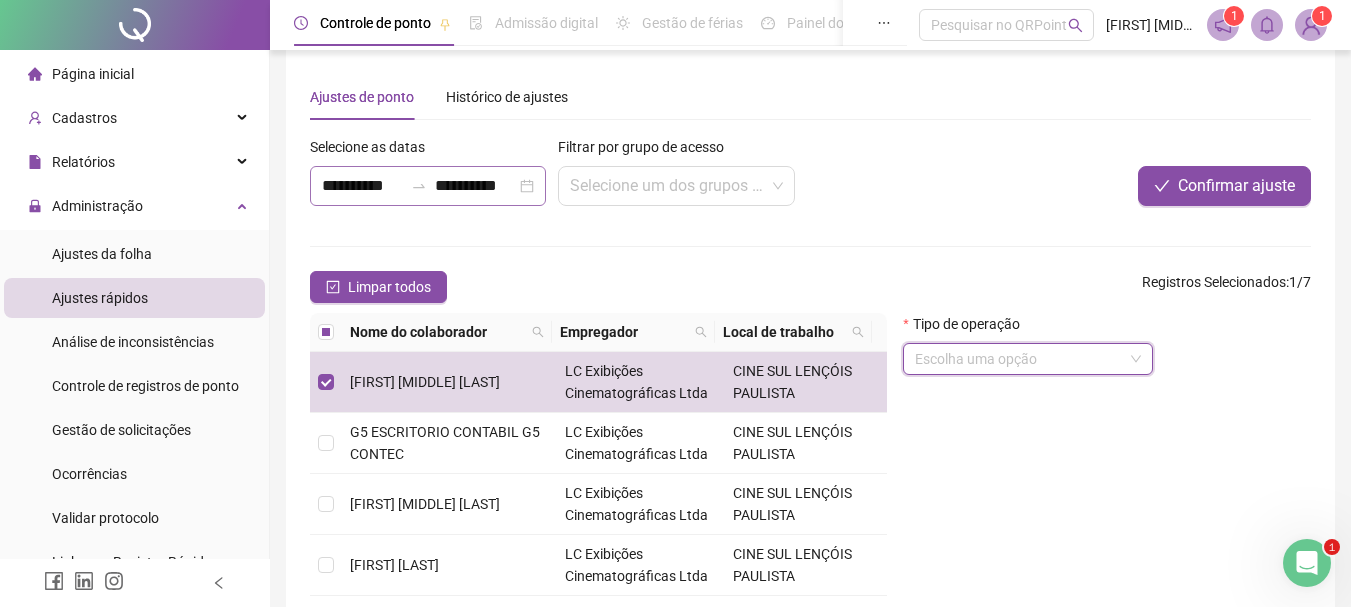 click on "**********" at bounding box center (428, 186) 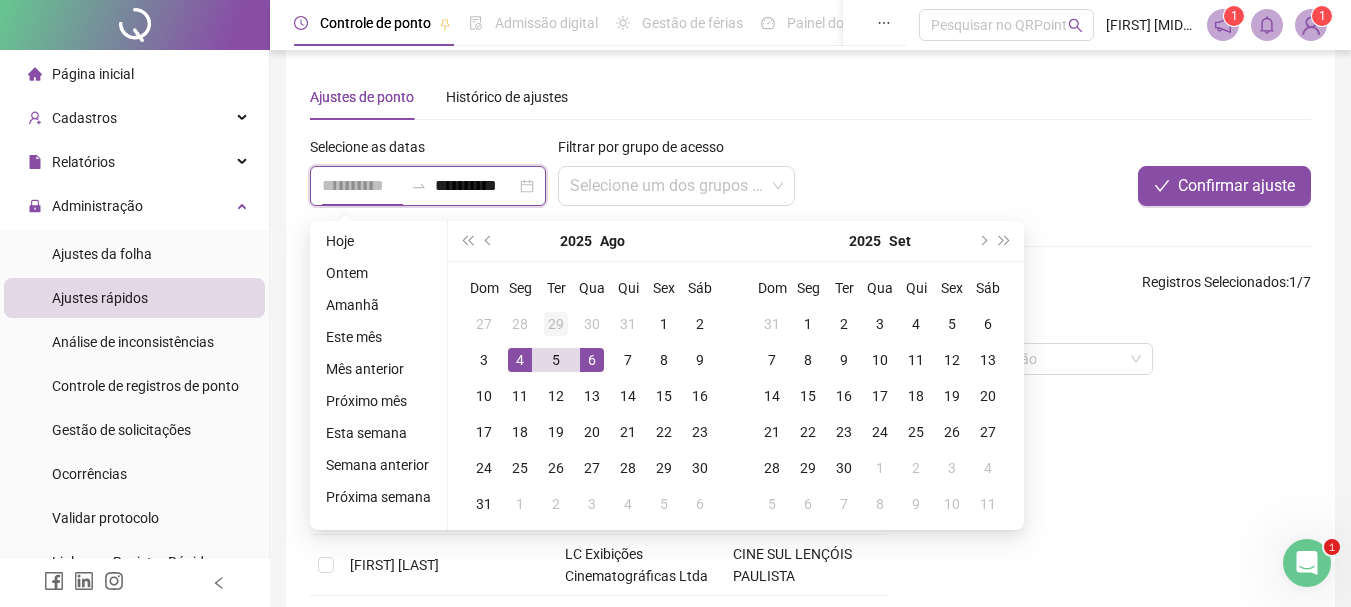 type on "**********" 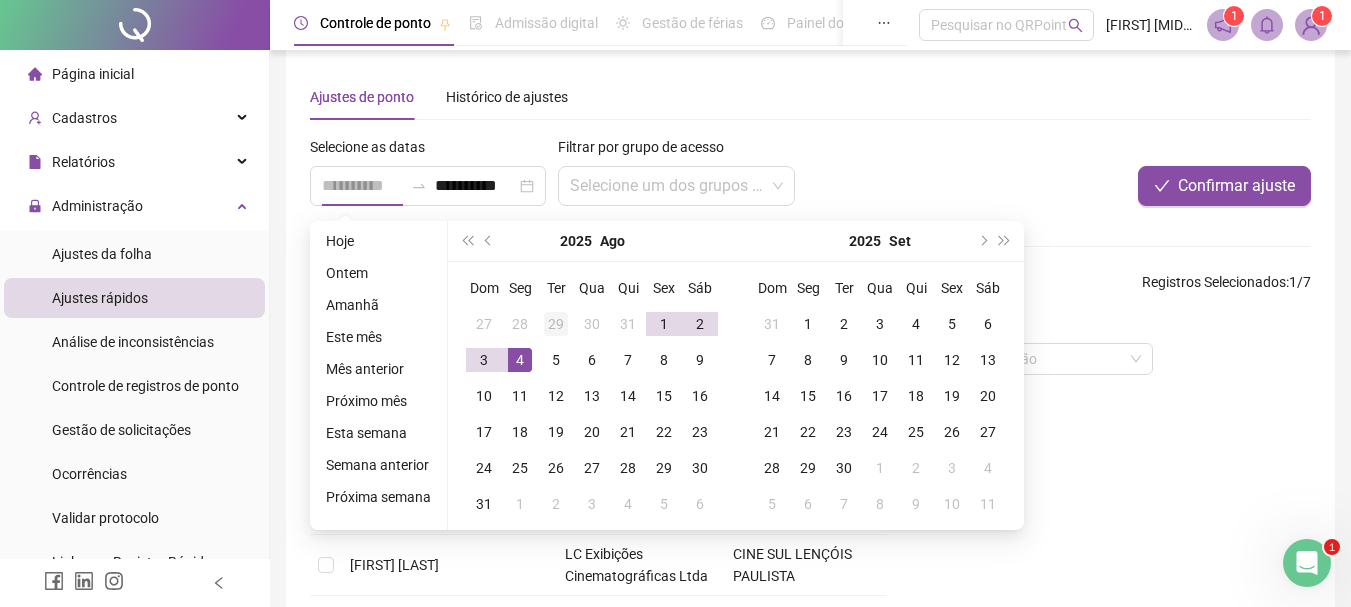 click on "29" at bounding box center (556, 324) 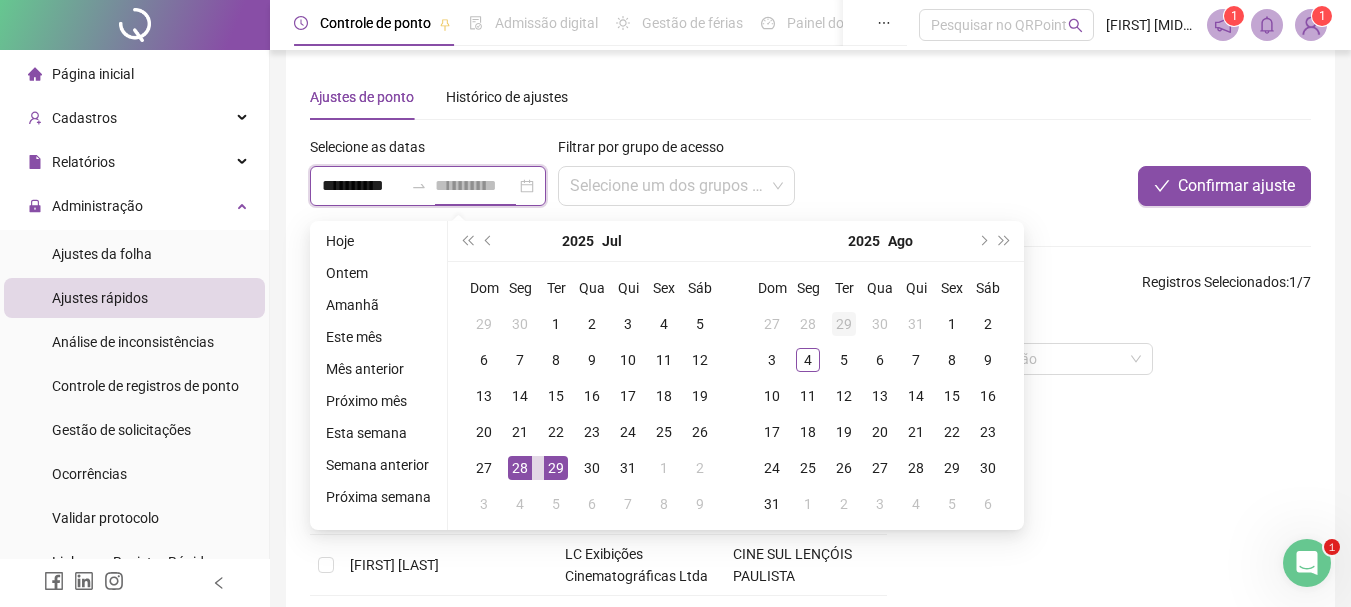 type on "**********" 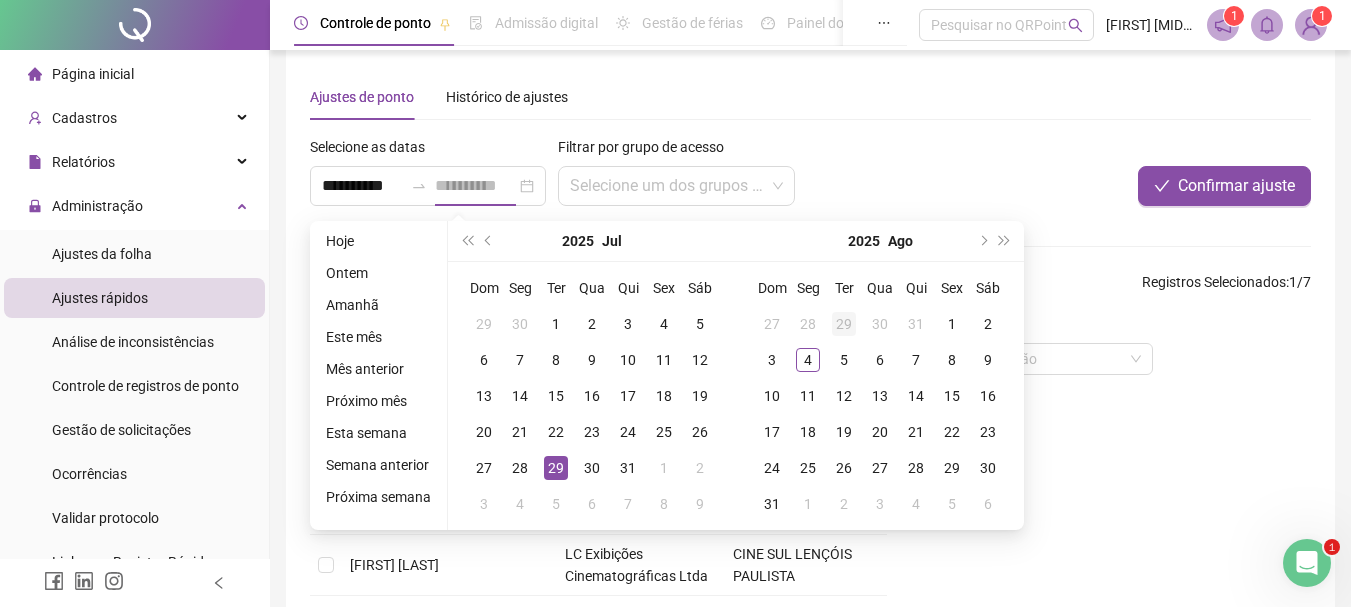 click on "29" at bounding box center [844, 324] 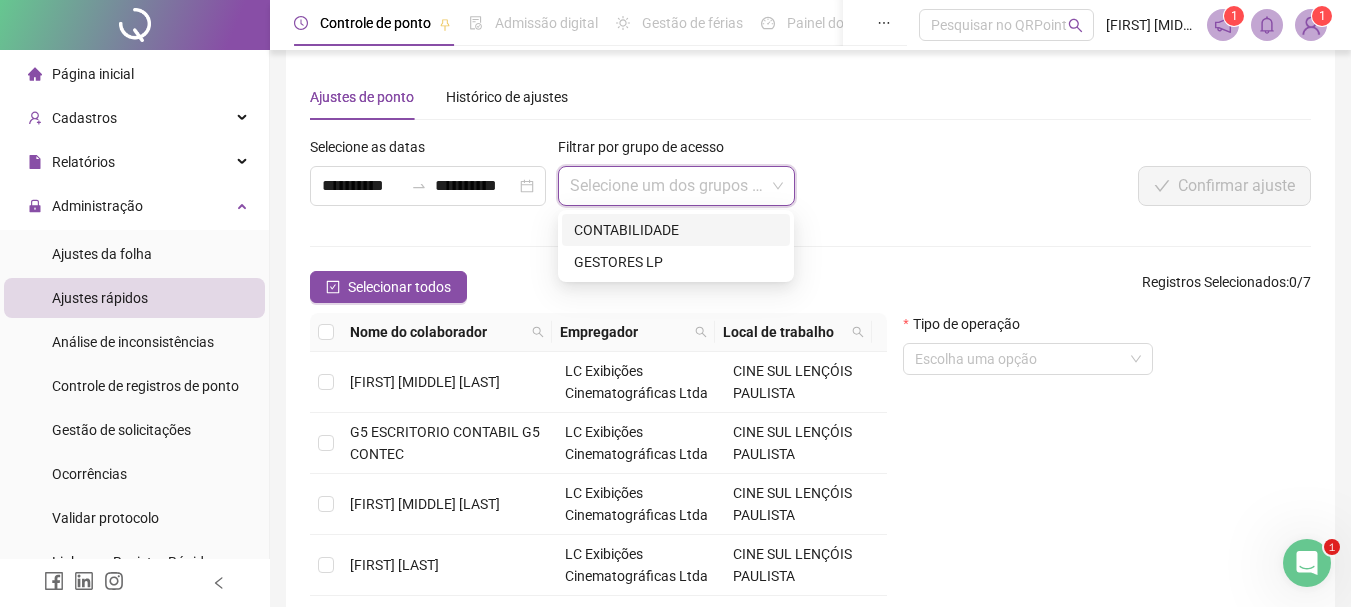 click at bounding box center [667, 186] 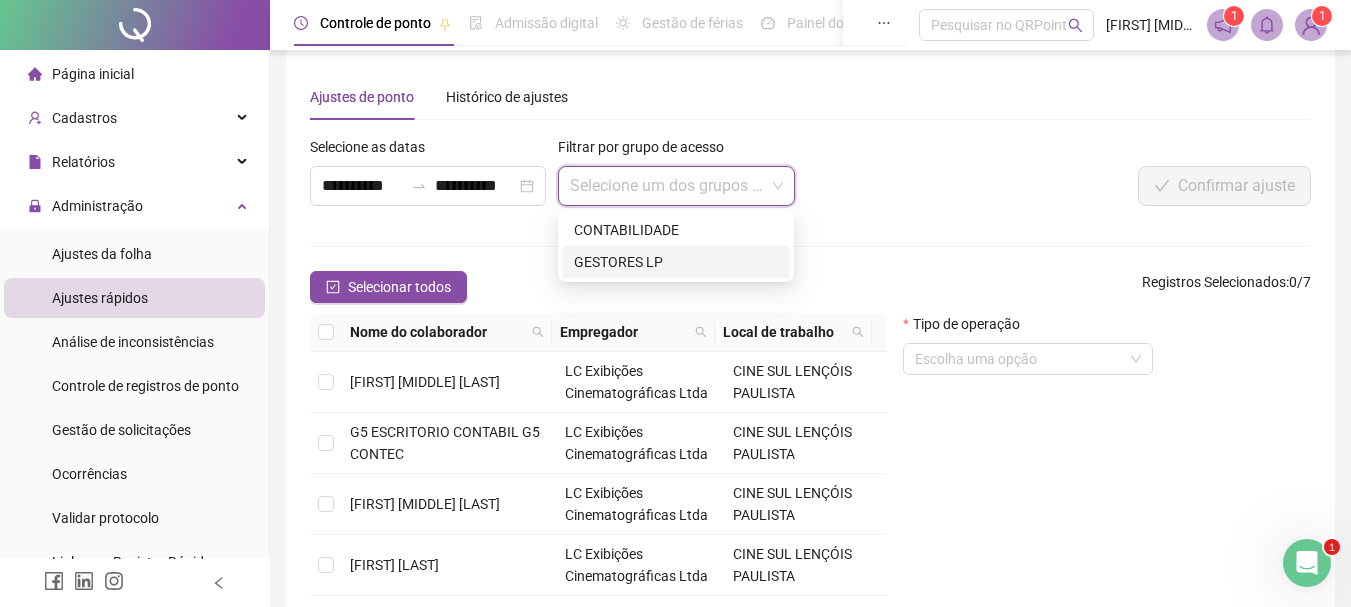 click on "GESTORES LP" at bounding box center [676, 262] 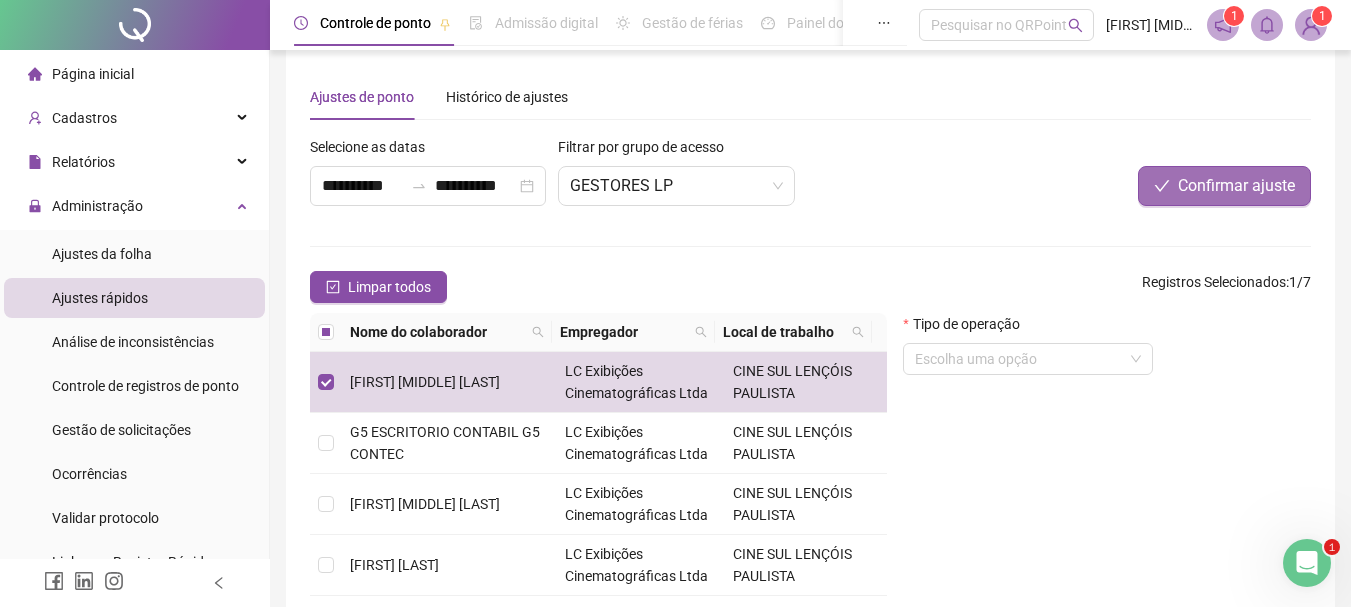 click on "Confirmar ajuste" at bounding box center [1236, 186] 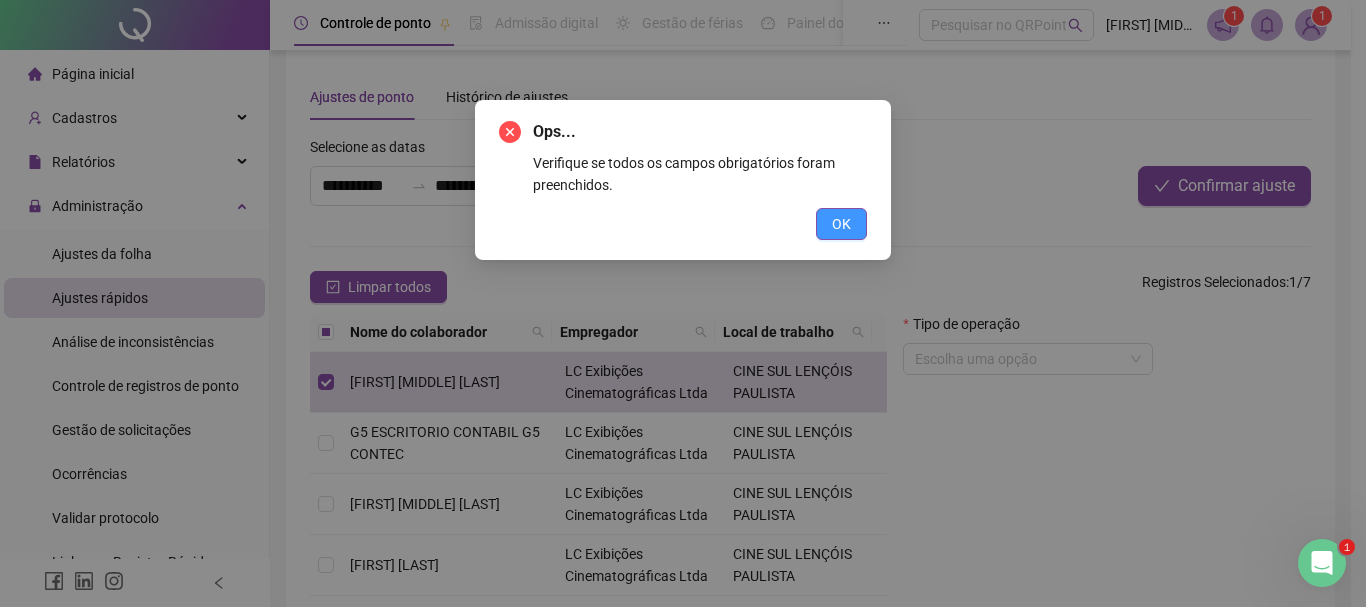 click on "OK" at bounding box center (841, 224) 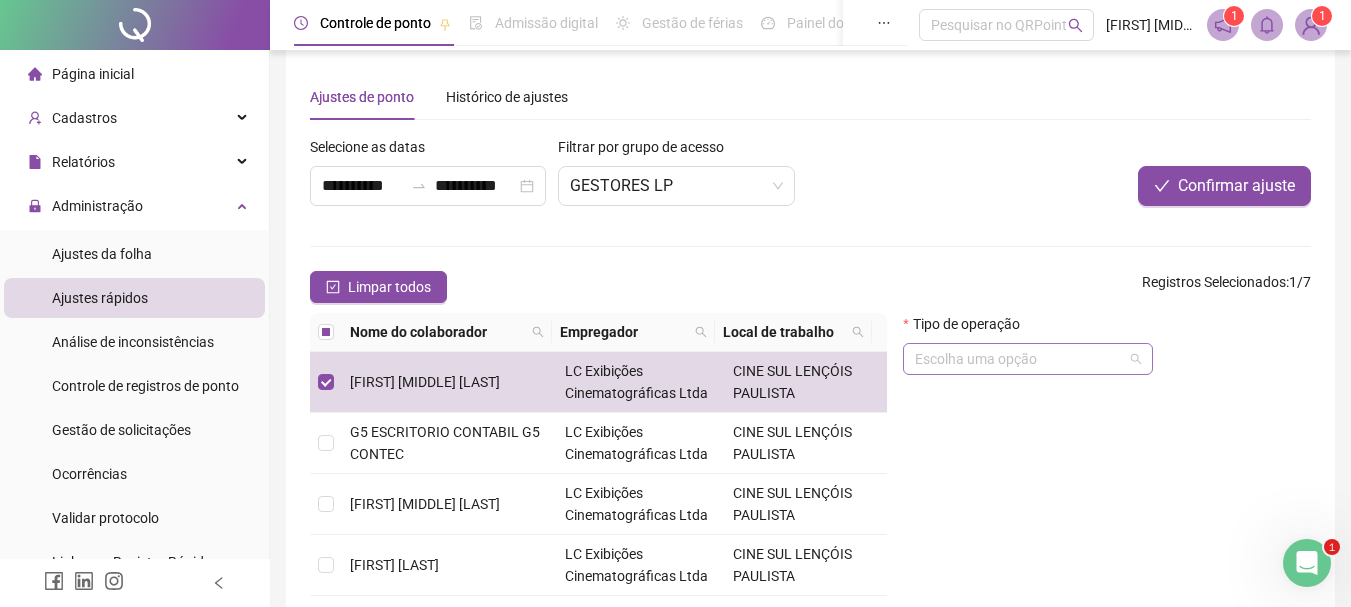 click at bounding box center (1019, 359) 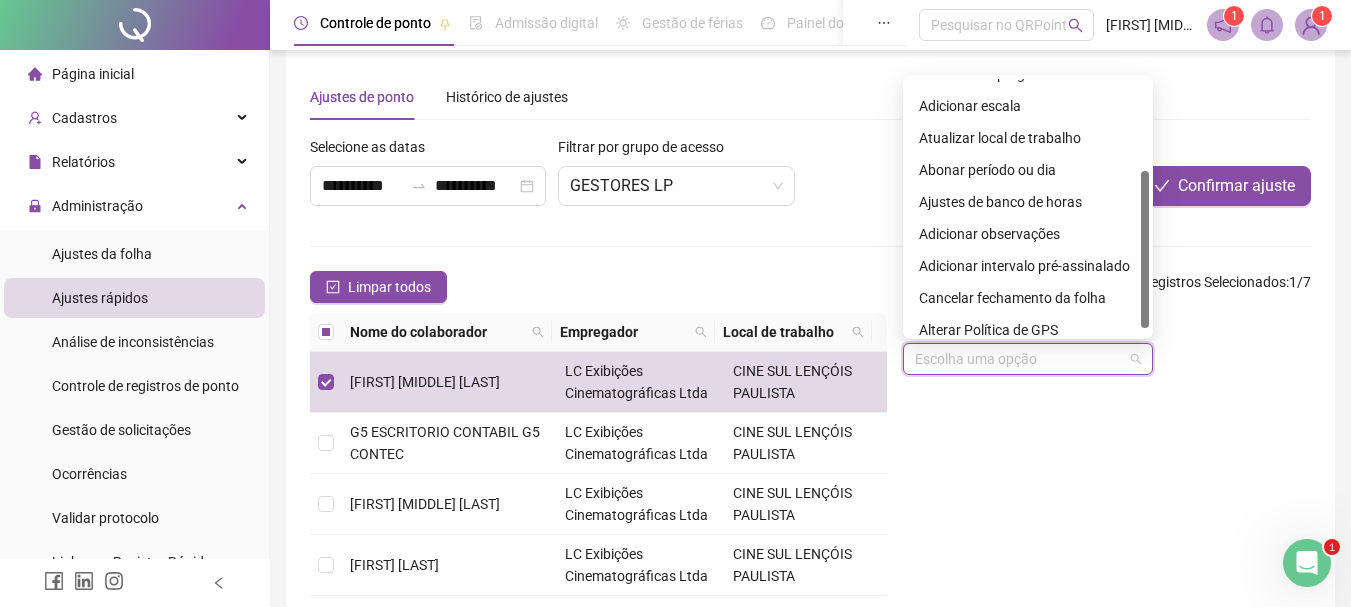 scroll, scrollTop: 160, scrollLeft: 0, axis: vertical 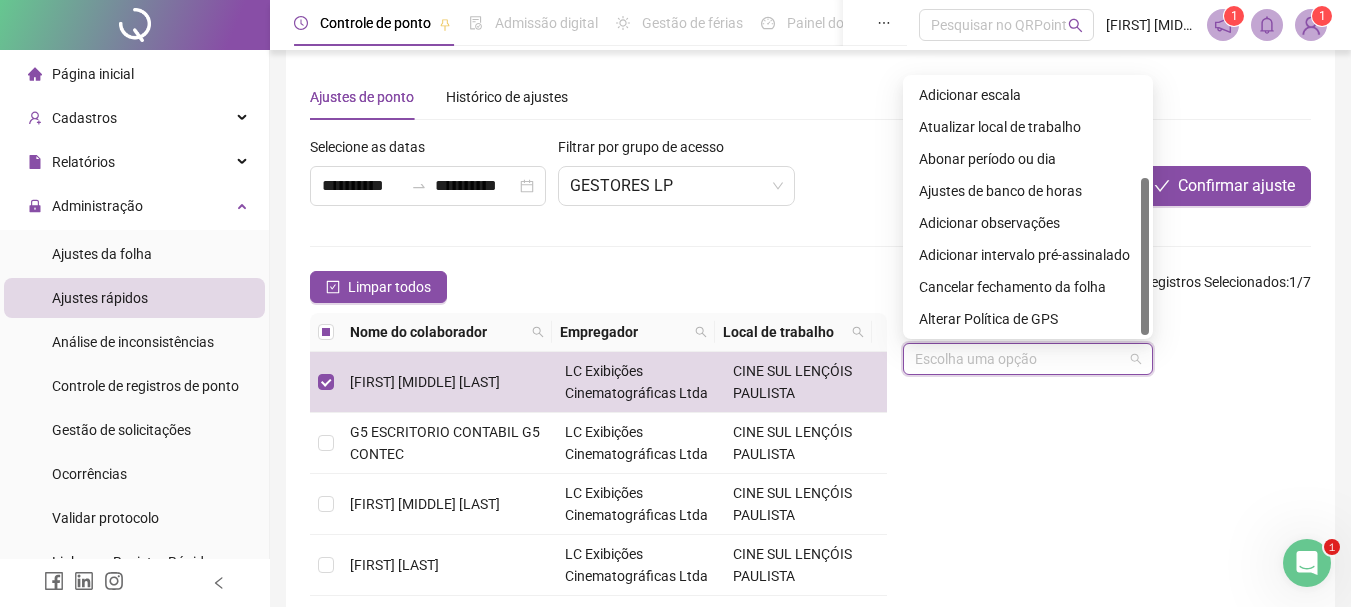 drag, startPoint x: 1143, startPoint y: 147, endPoint x: 1145, endPoint y: 313, distance: 166.01205 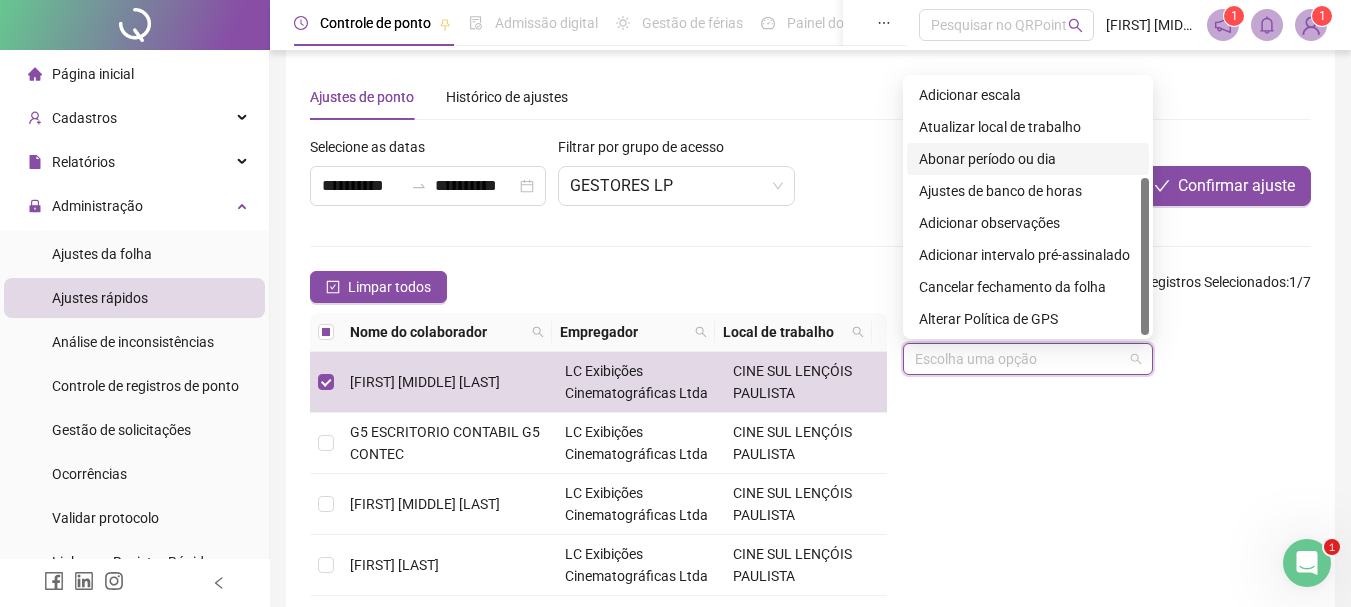 click on "Abonar período ou dia" at bounding box center (1028, 159) 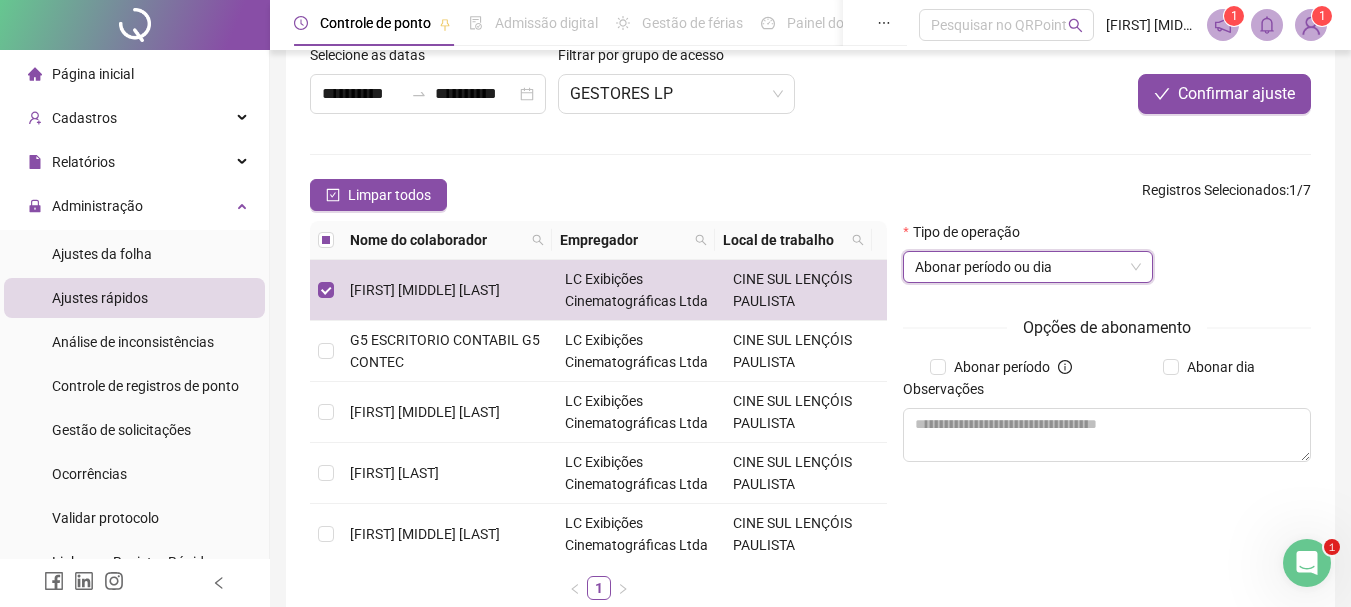 scroll, scrollTop: 227, scrollLeft: 0, axis: vertical 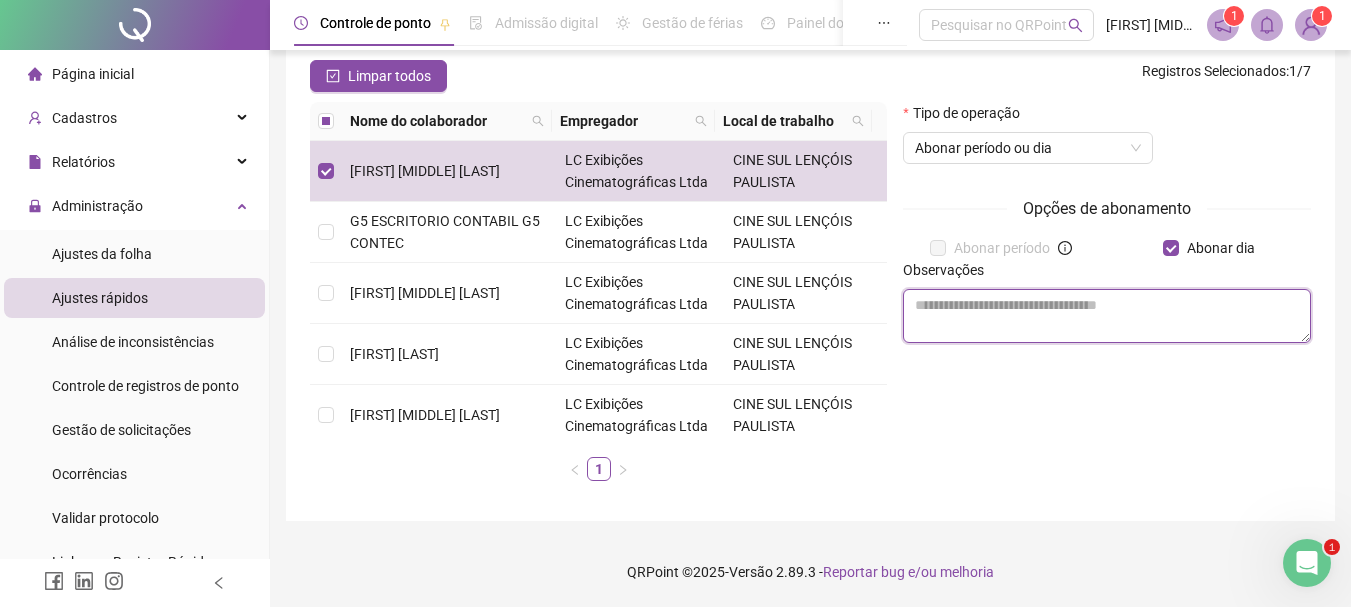 click at bounding box center [1107, 316] 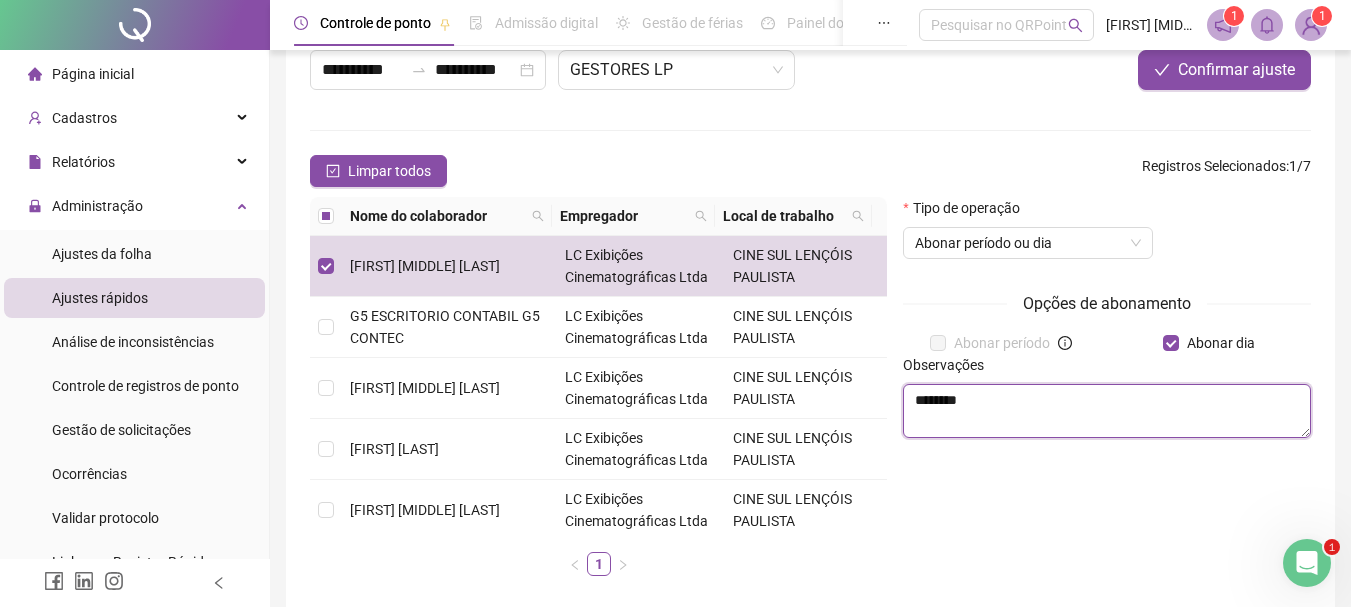 scroll, scrollTop: 104, scrollLeft: 0, axis: vertical 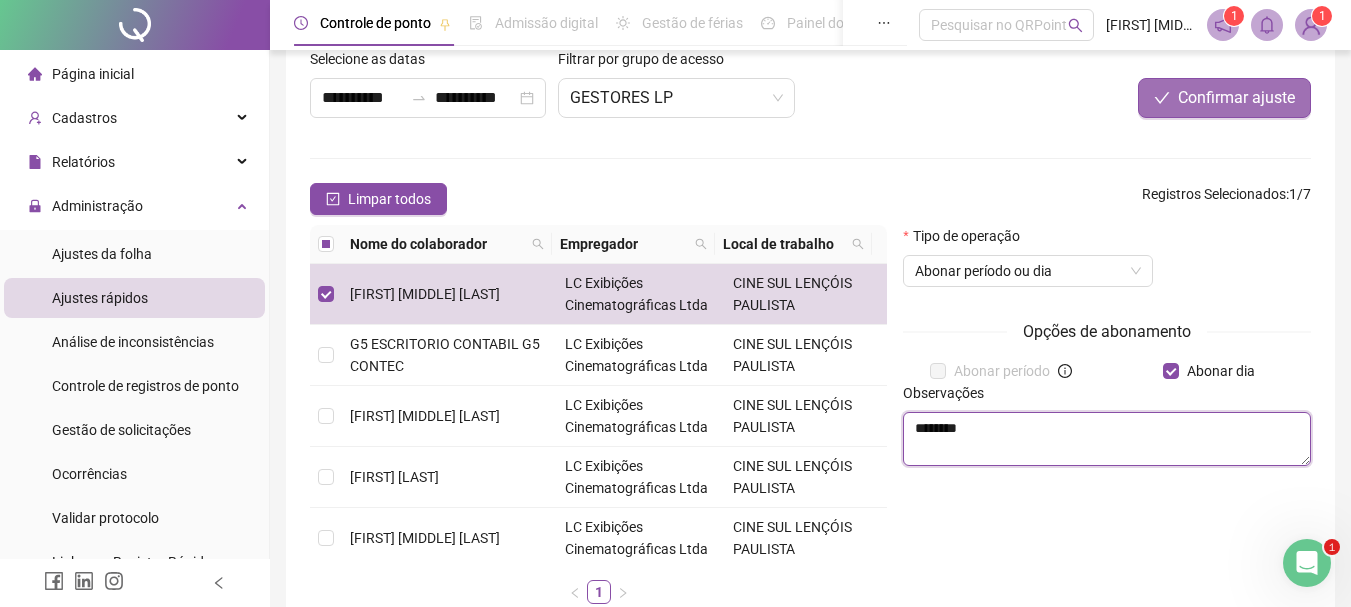 type on "********" 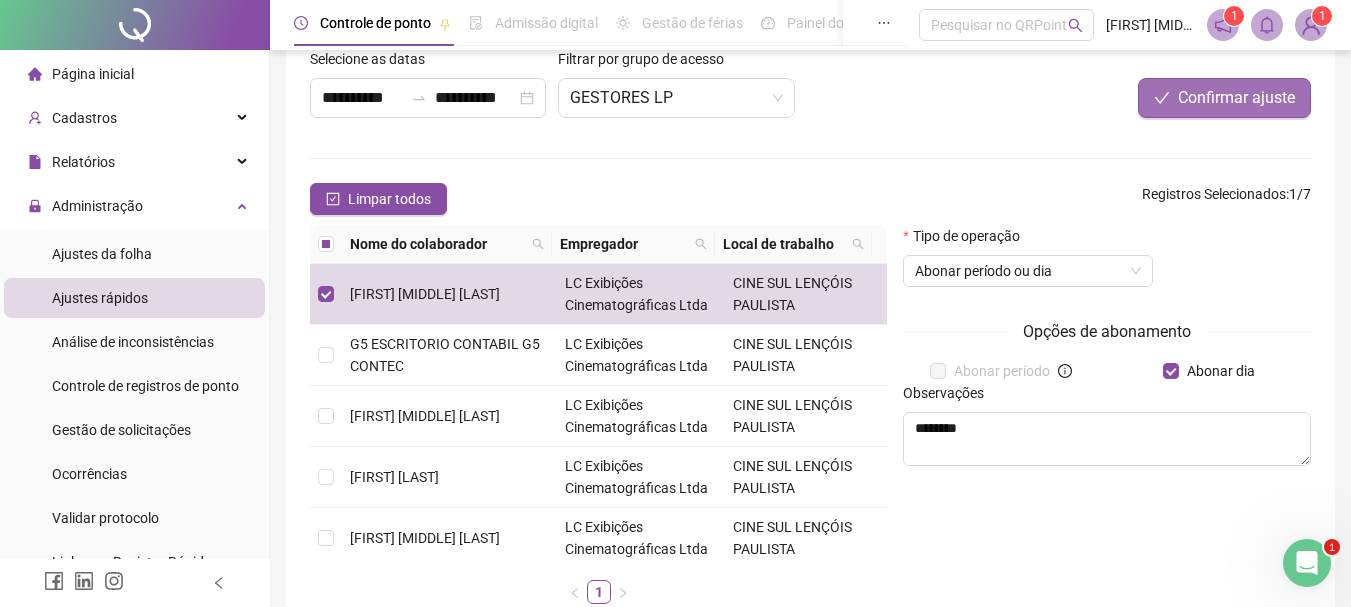 click on "Confirmar ajuste" at bounding box center [1236, 98] 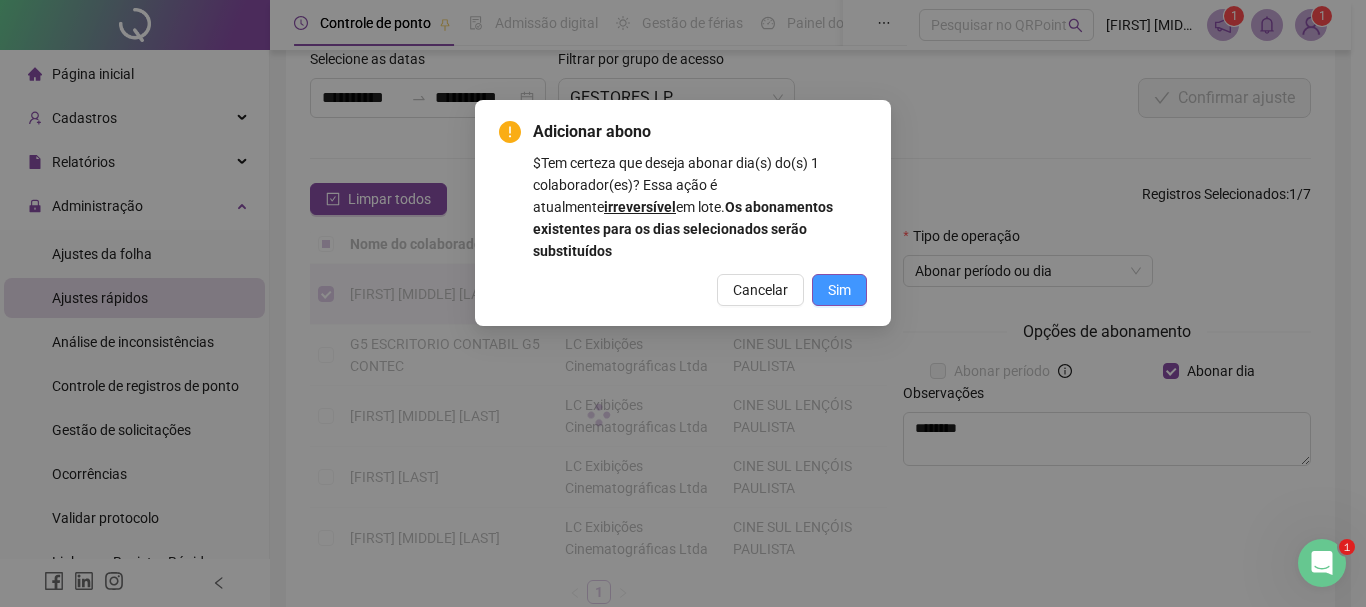 click on "Sim" at bounding box center [839, 290] 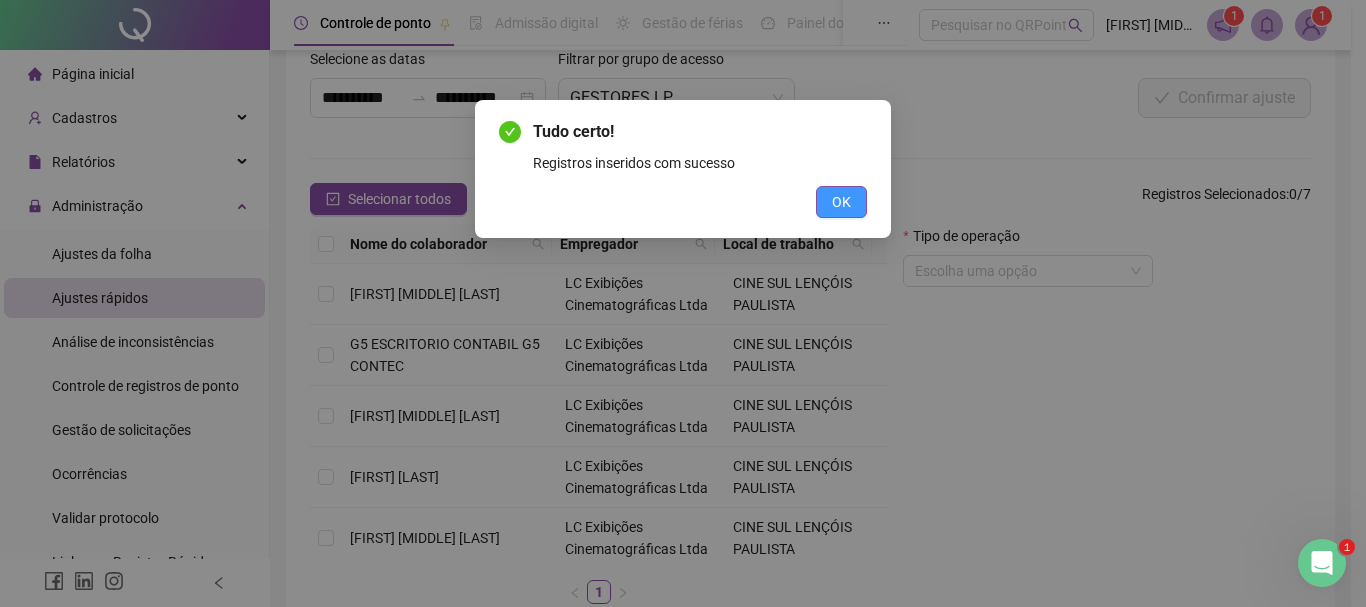 click on "OK" at bounding box center [841, 202] 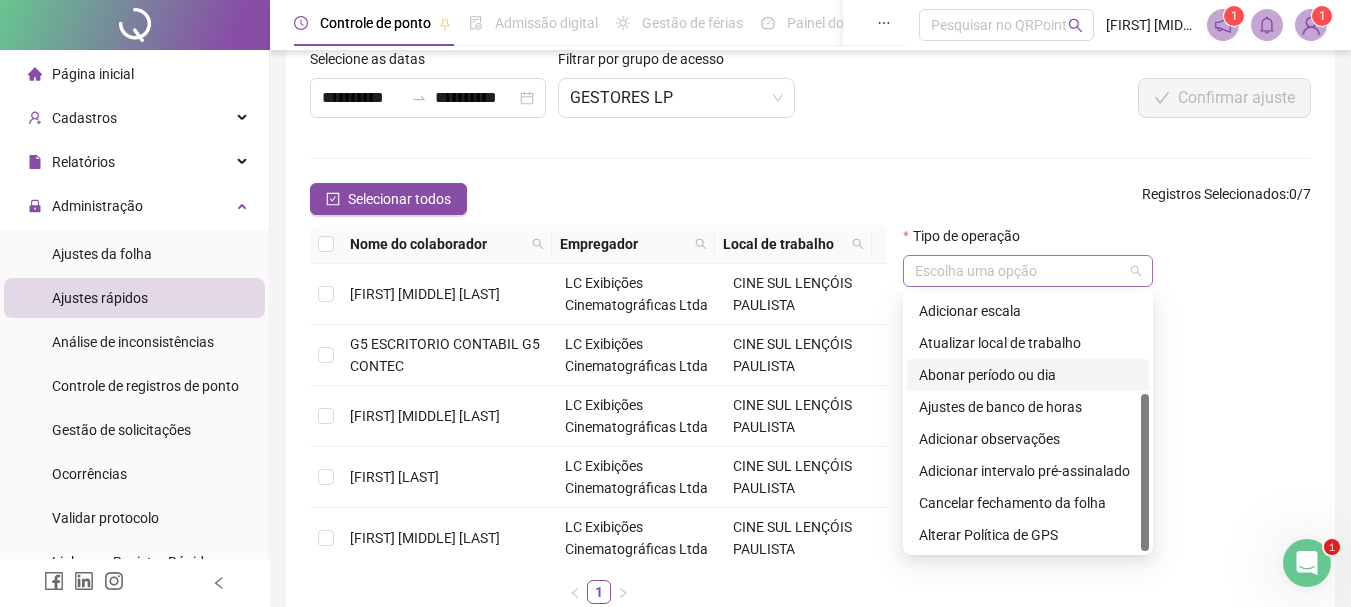 click at bounding box center [1028, 271] 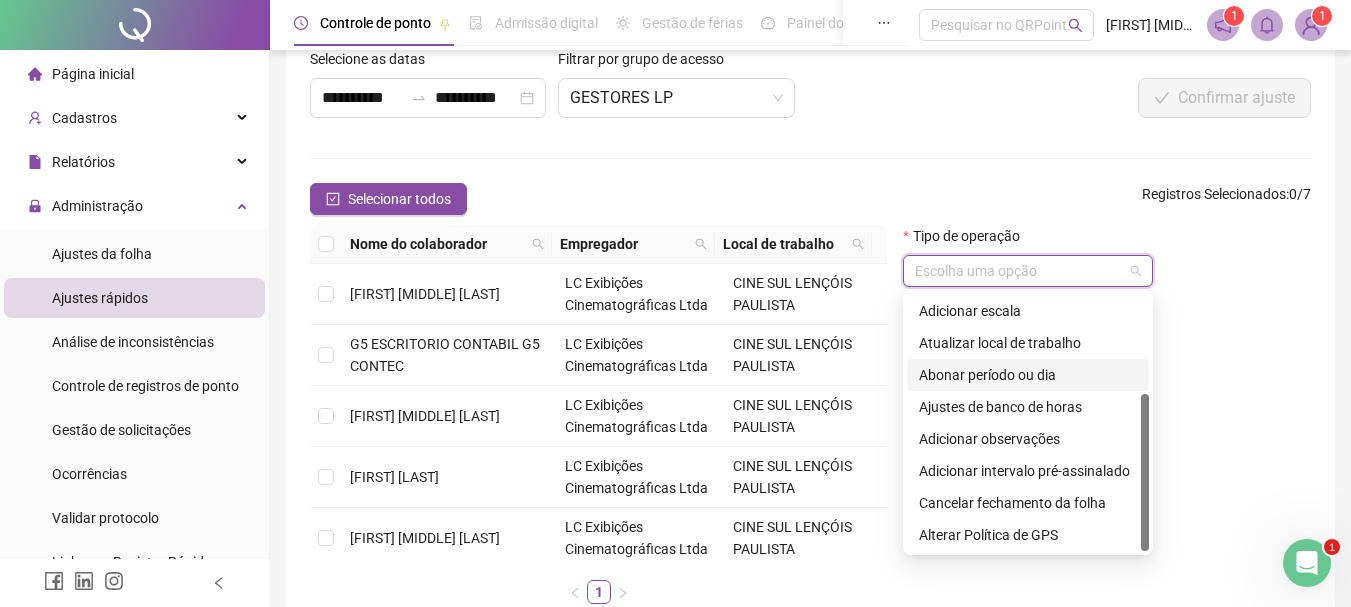 click on "Abonar período ou dia" at bounding box center [1028, 375] 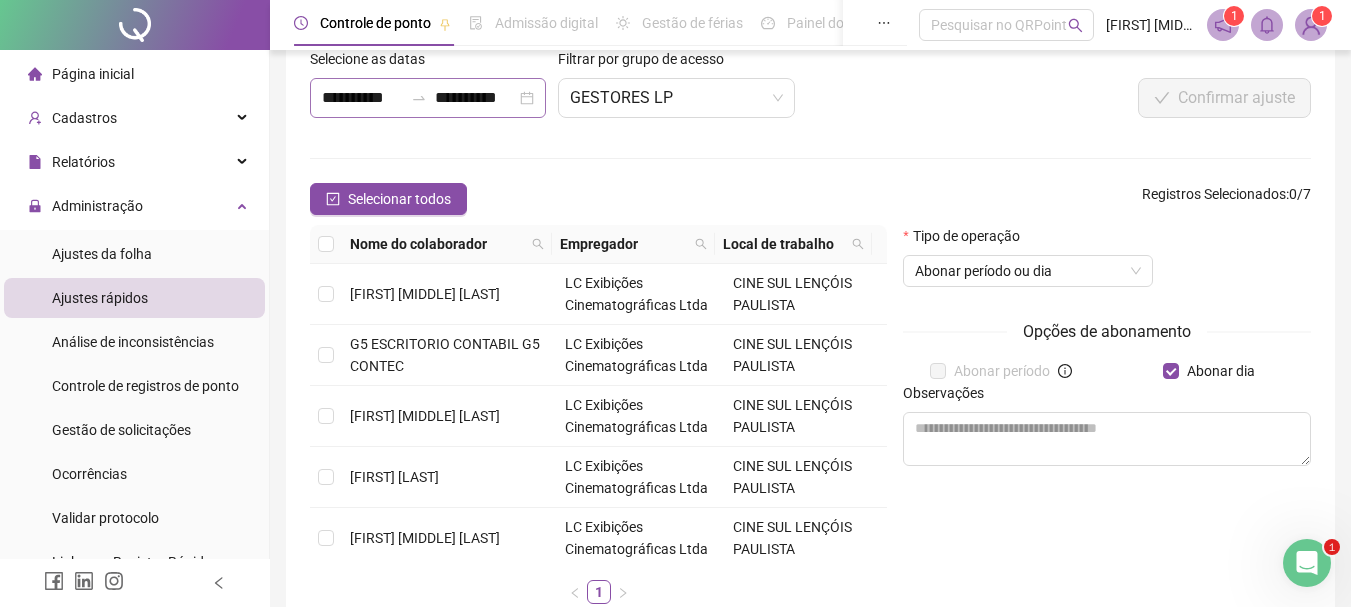 click on "**********" at bounding box center (428, 98) 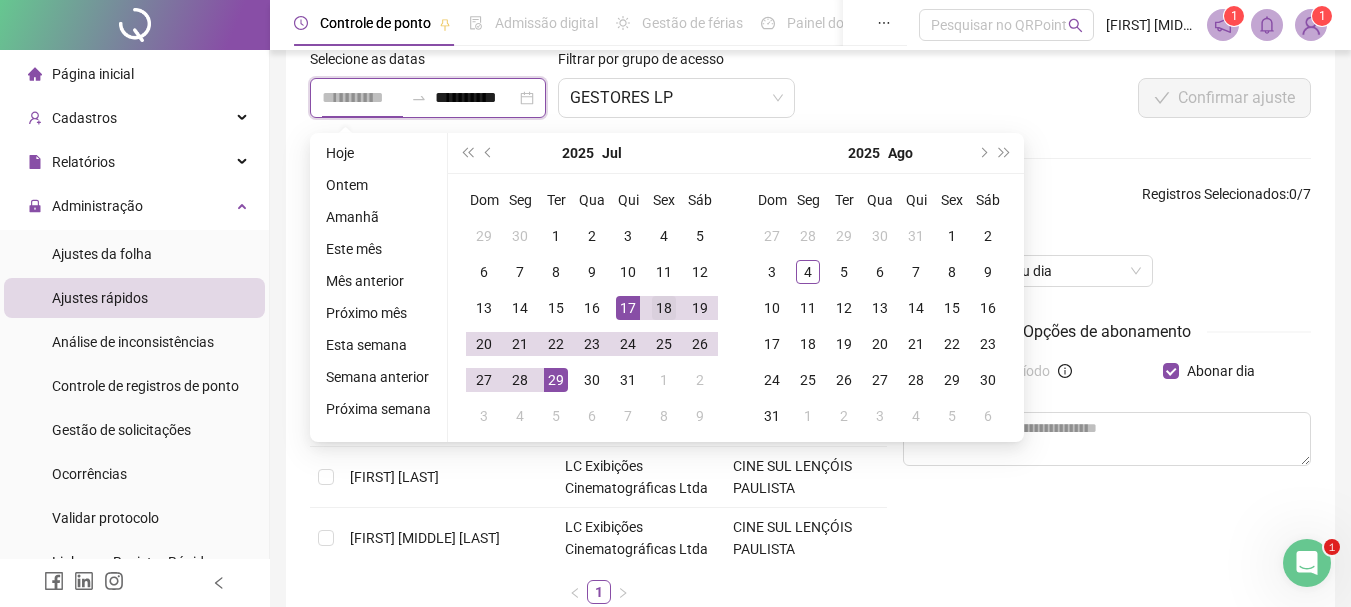 type on "**********" 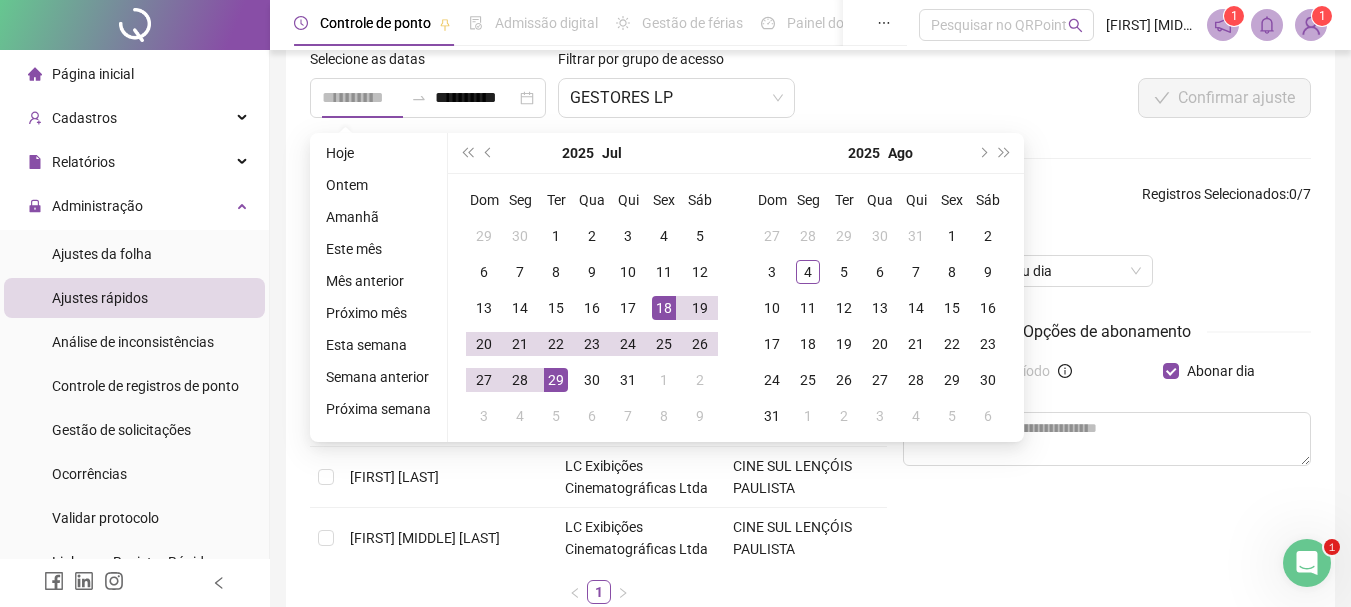 click on "18" at bounding box center (664, 308) 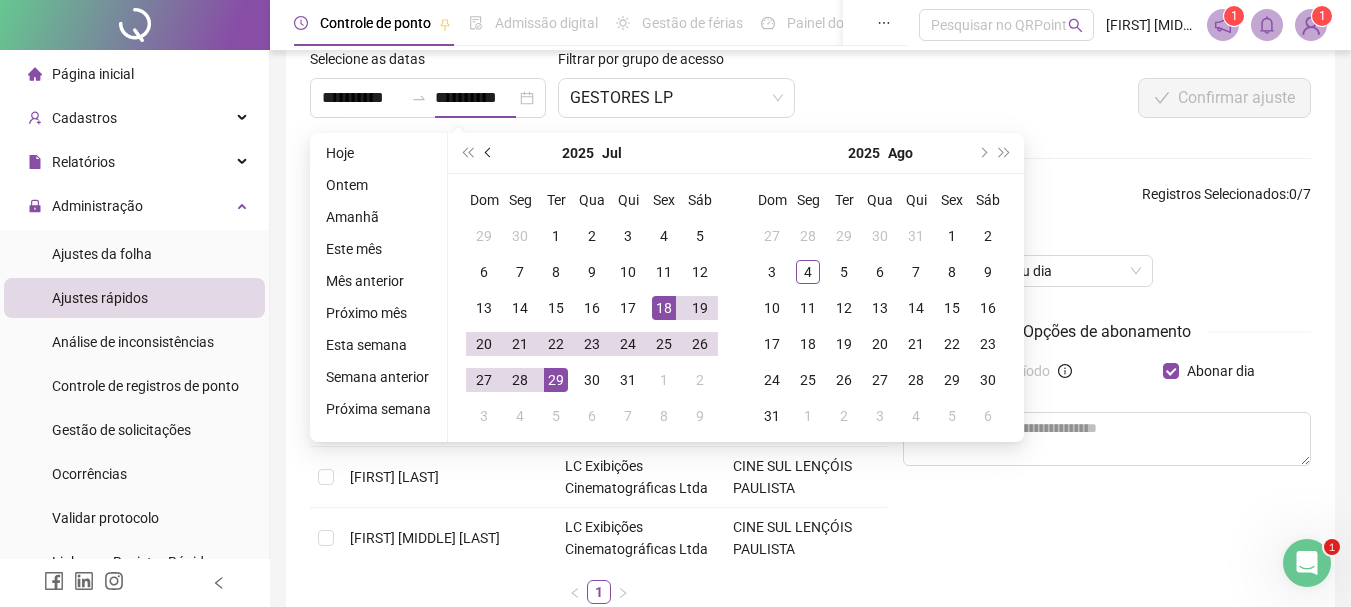 click at bounding box center (489, 153) 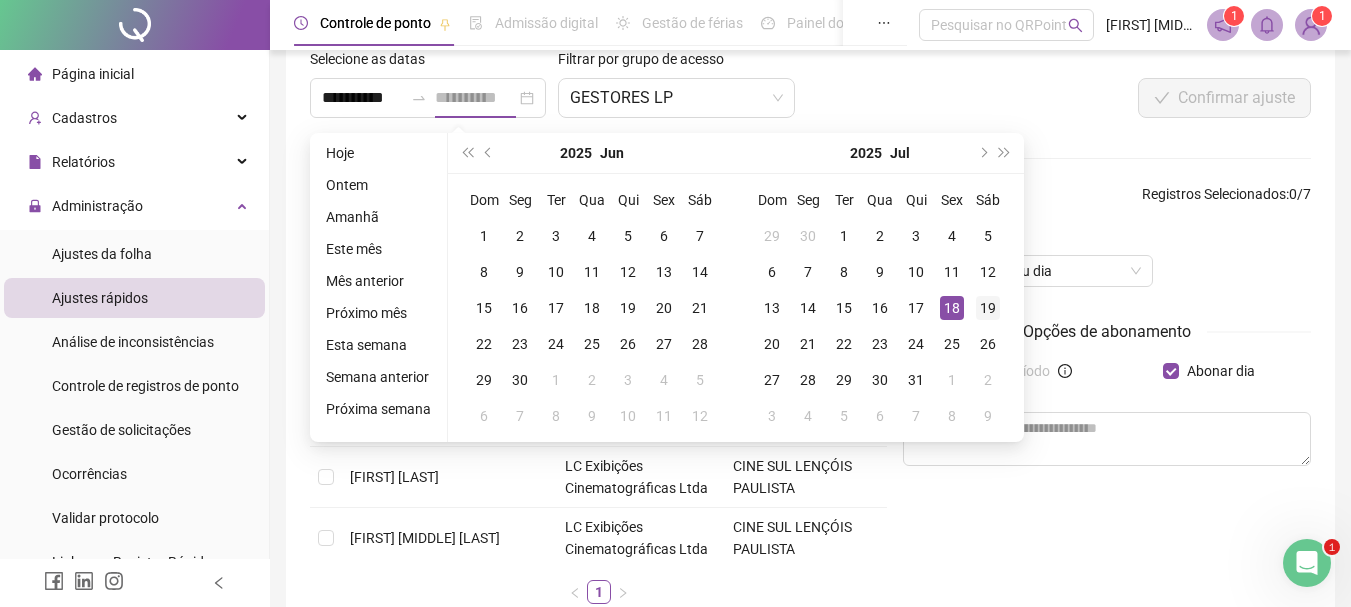 type on "**********" 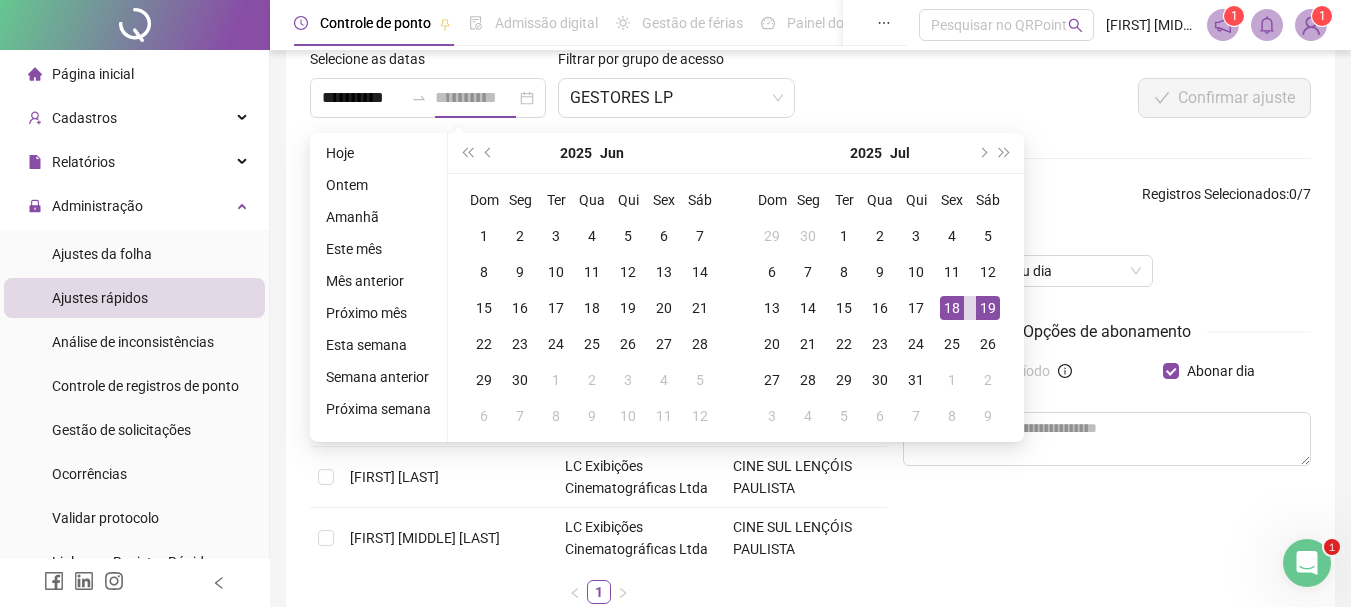click on "19" at bounding box center (988, 308) 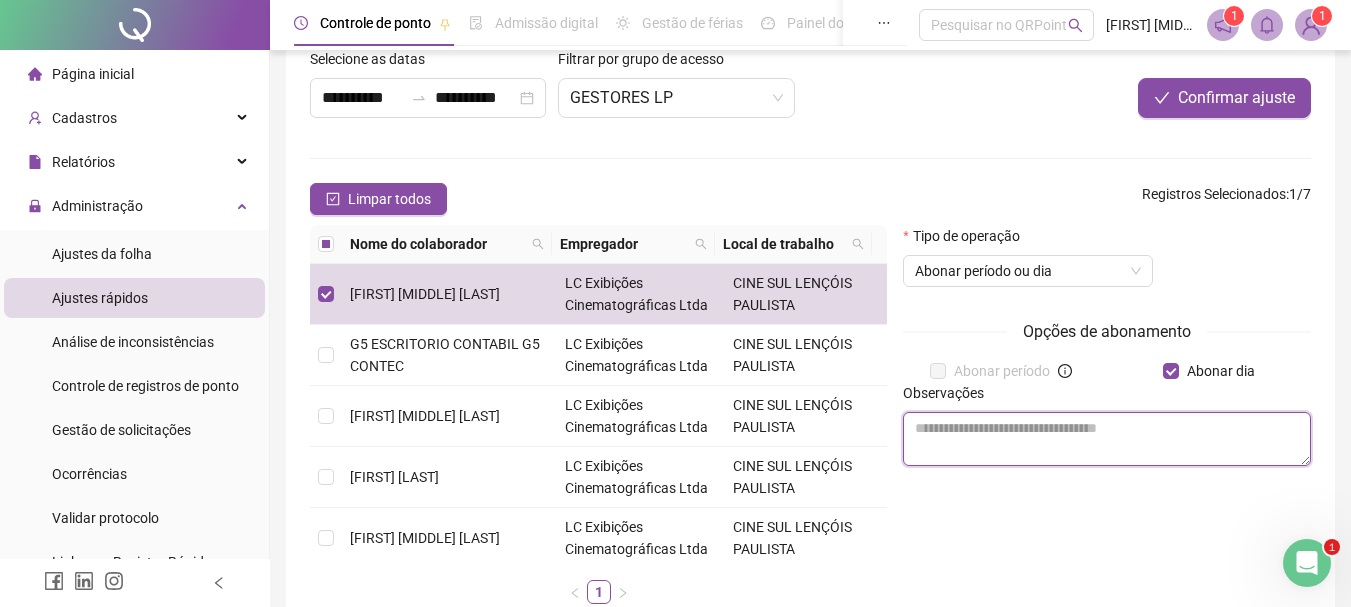 click at bounding box center [1107, 439] 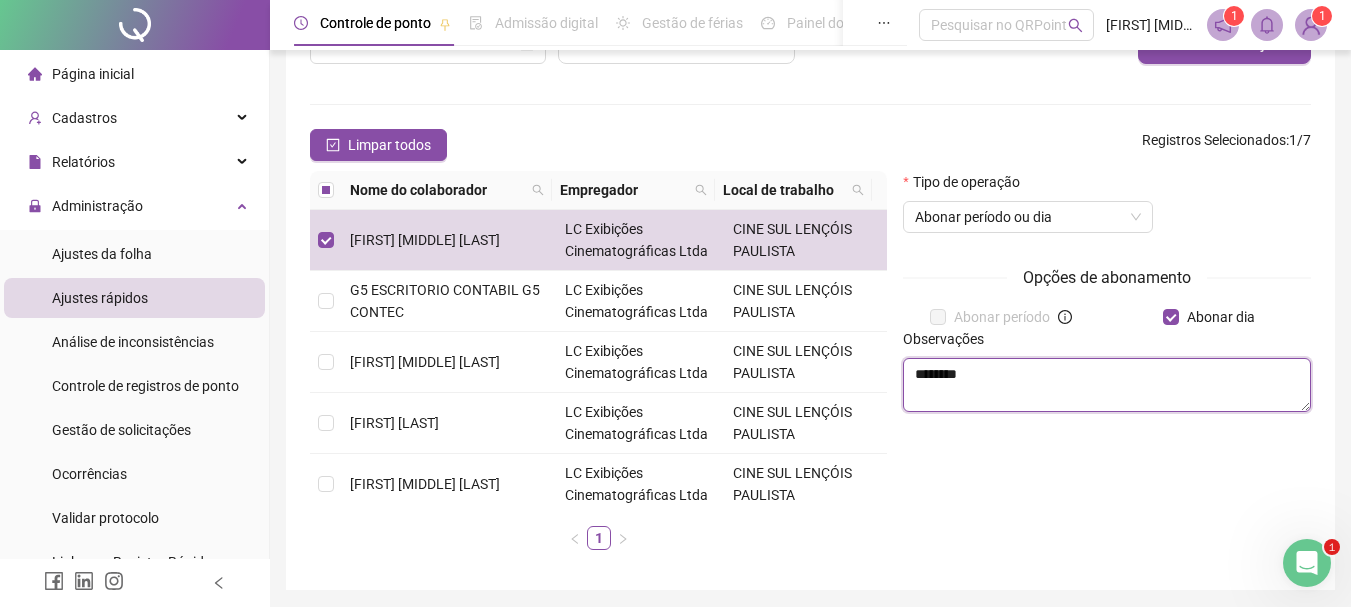 scroll, scrollTop: 227, scrollLeft: 0, axis: vertical 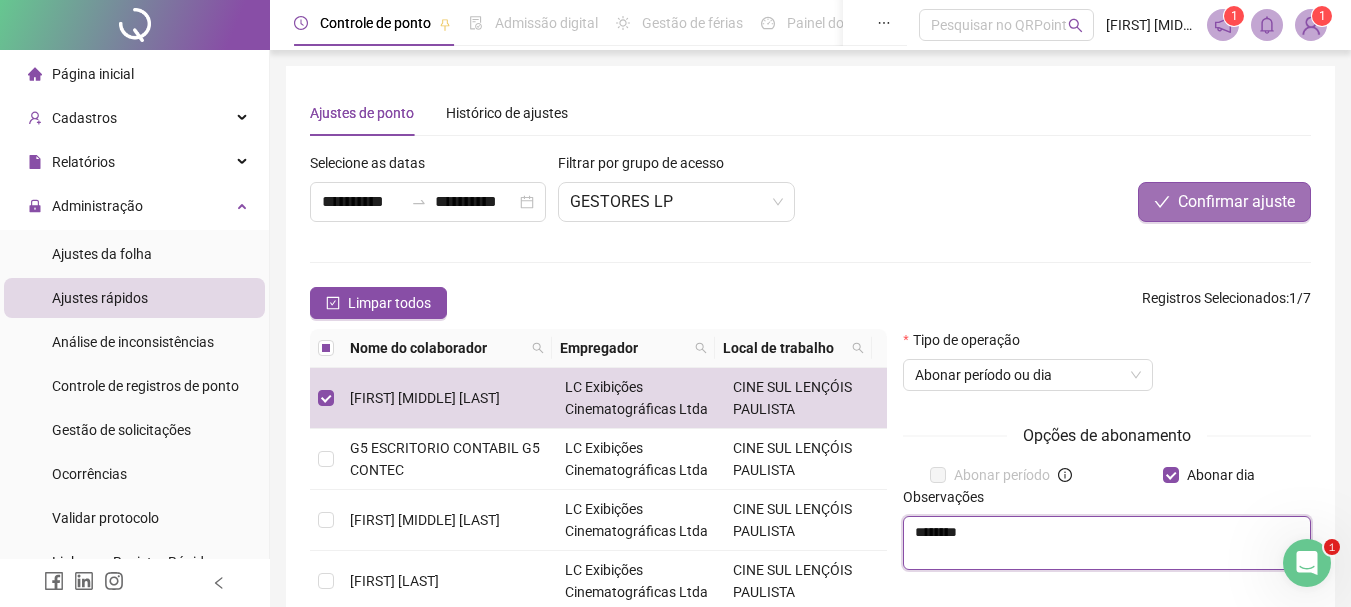type on "********" 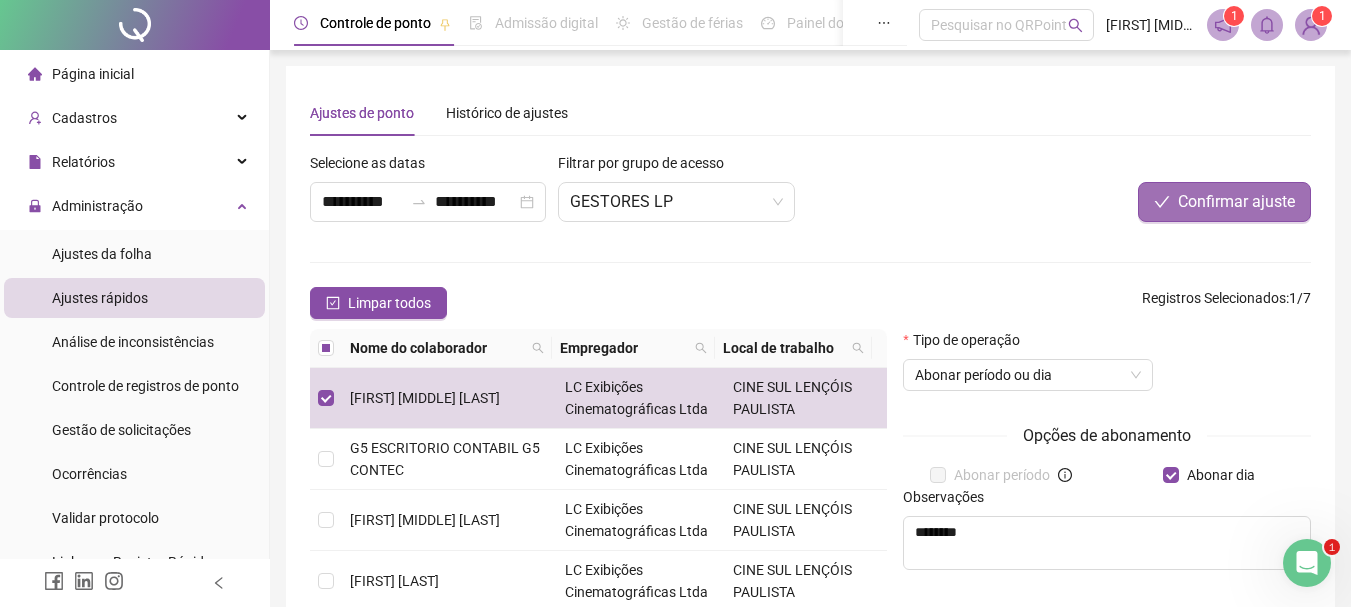 click on "Confirmar ajuste" at bounding box center [1236, 202] 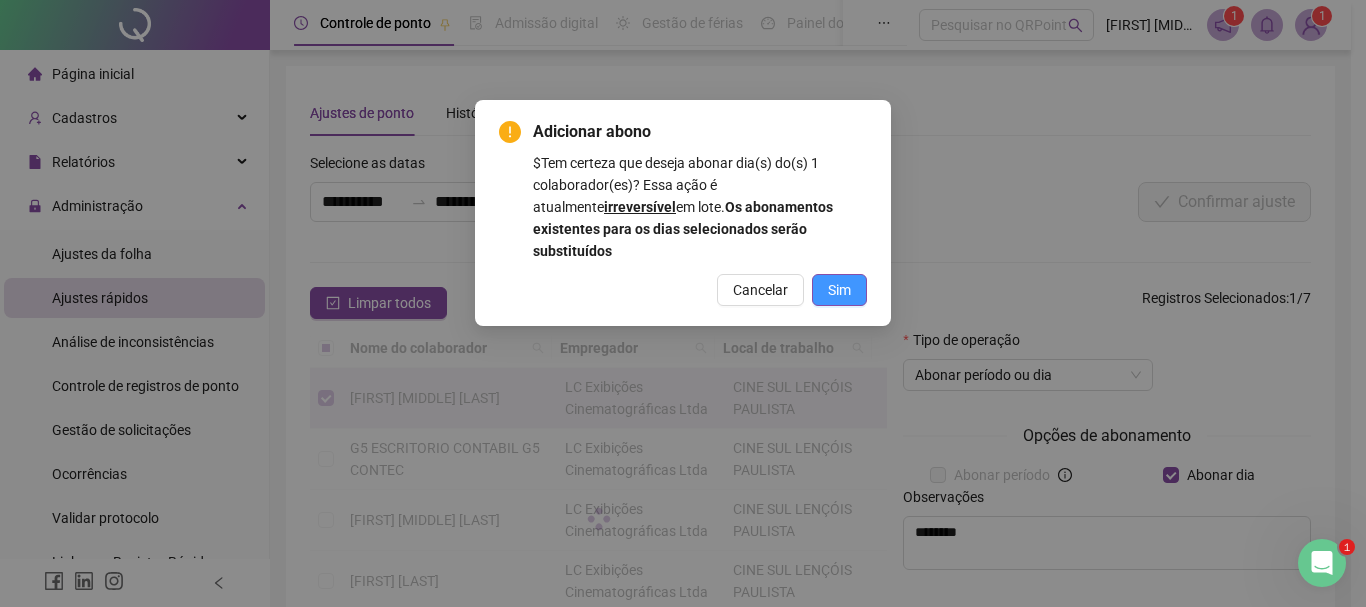 click on "Sim" at bounding box center [839, 290] 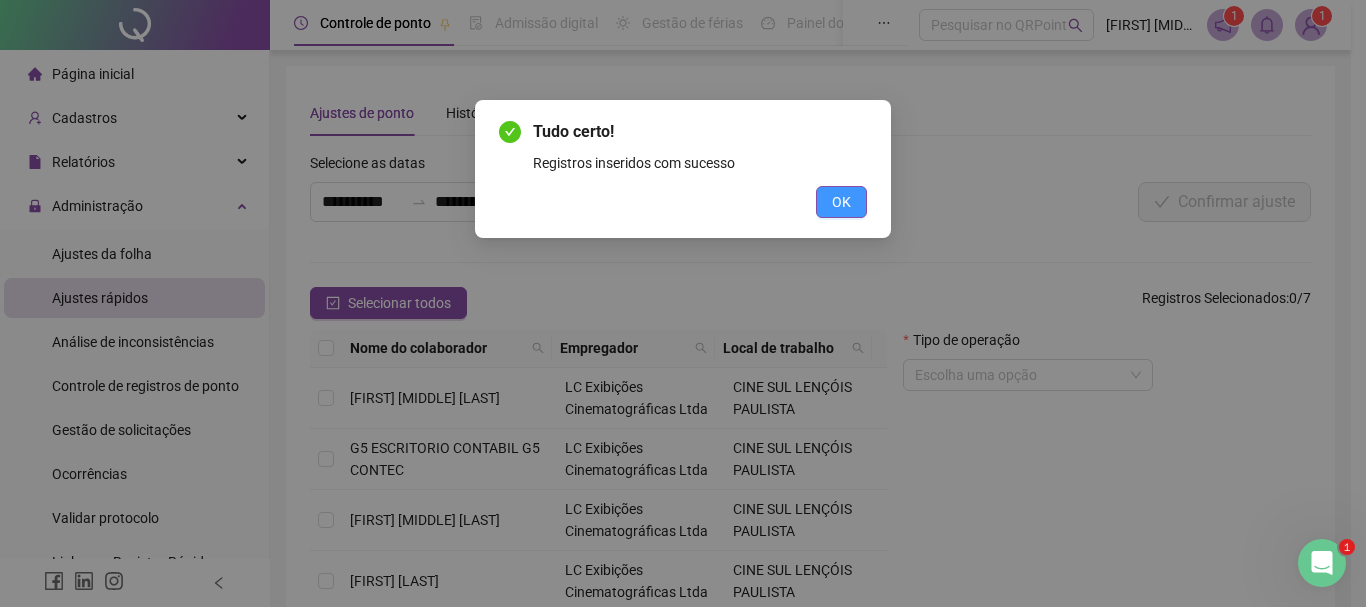 click on "OK" at bounding box center [841, 202] 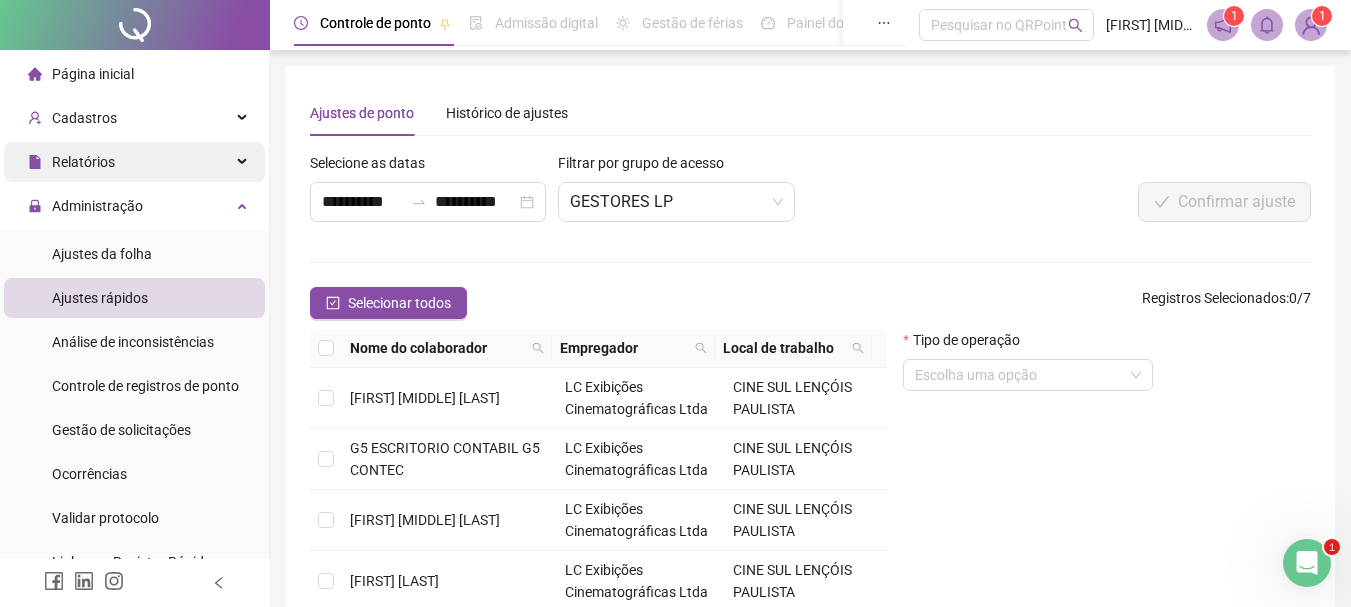 click on "Relatórios" at bounding box center (83, 162) 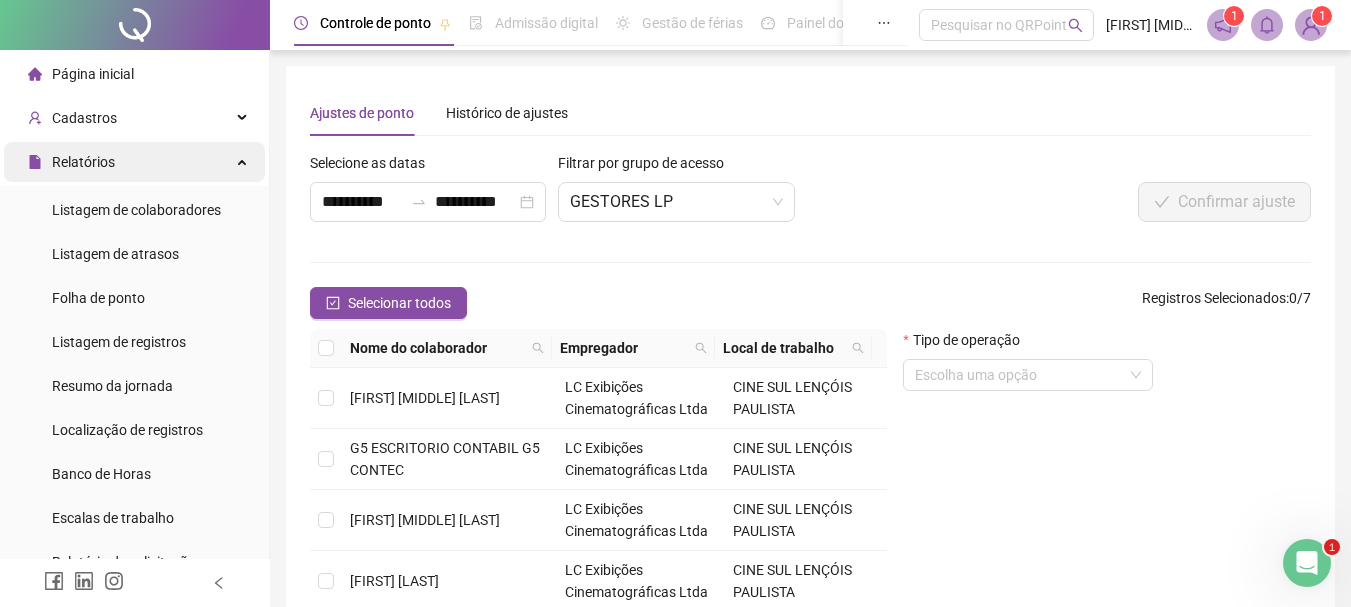 click on "Relatórios" at bounding box center (71, 162) 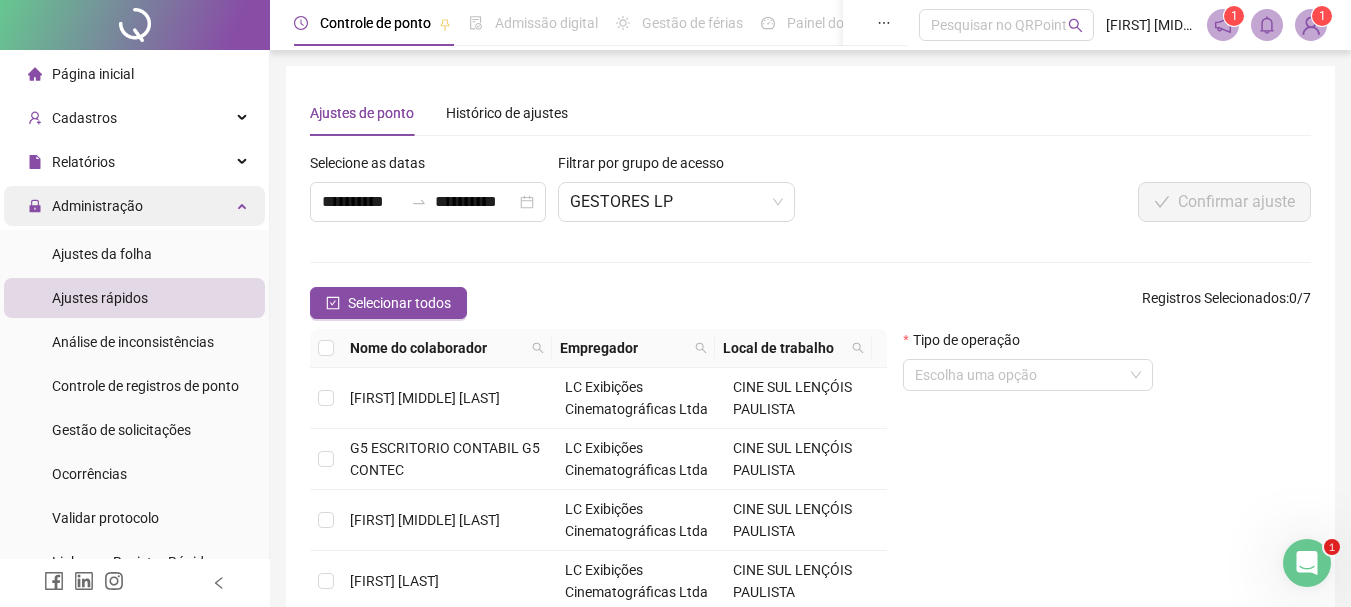 click on "Administração" at bounding box center (97, 206) 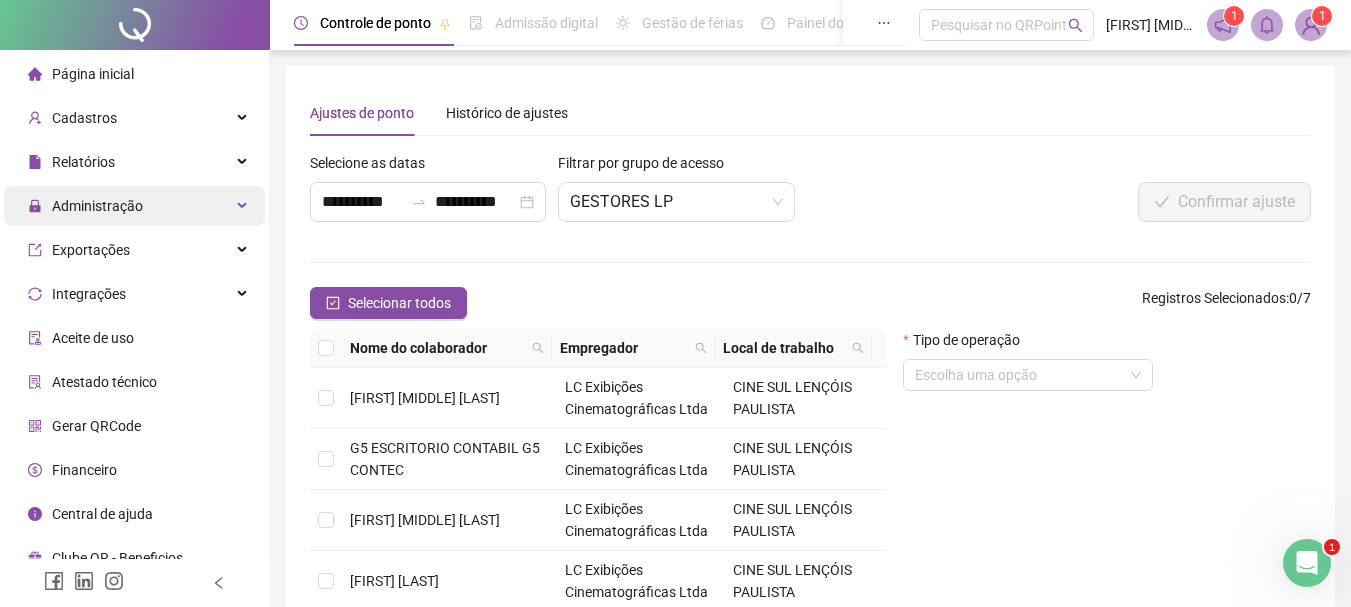click on "Administração" at bounding box center [97, 206] 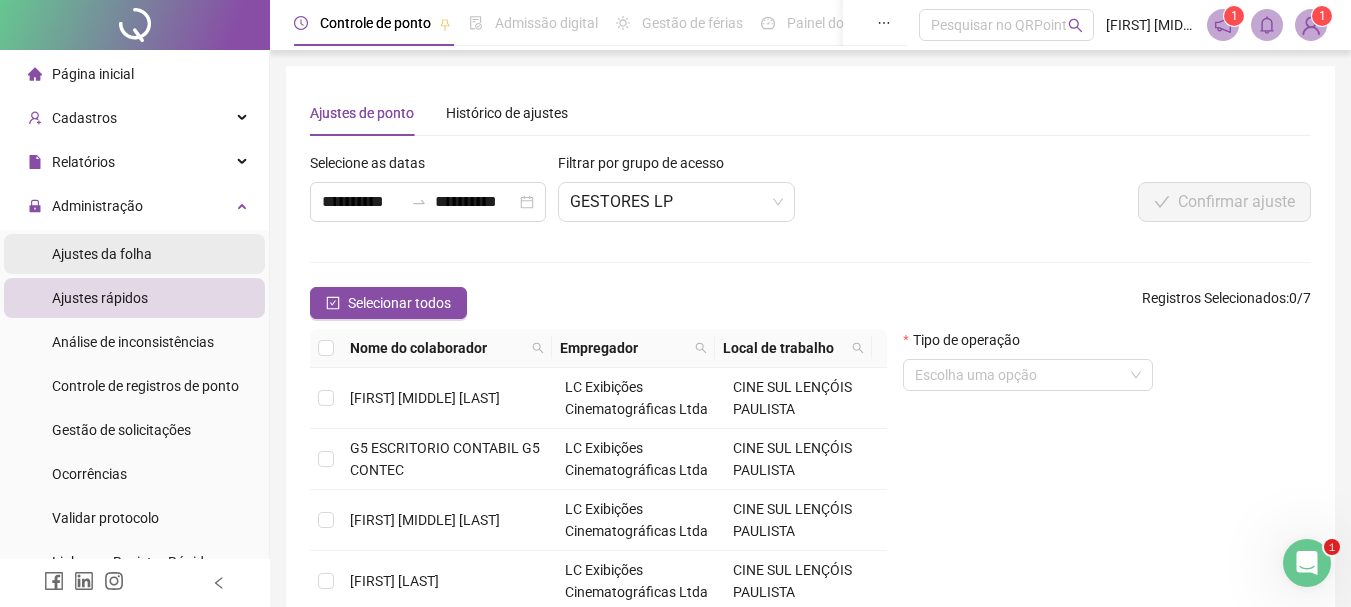 click on "Ajustes da folha" at bounding box center [102, 254] 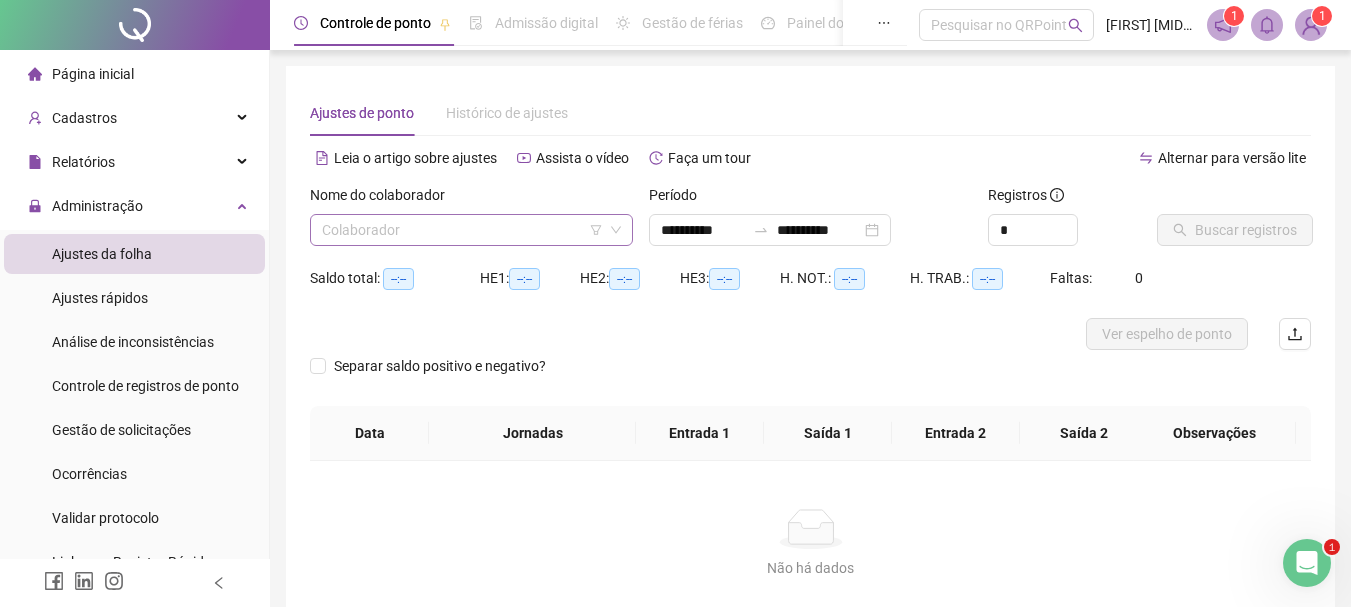 click 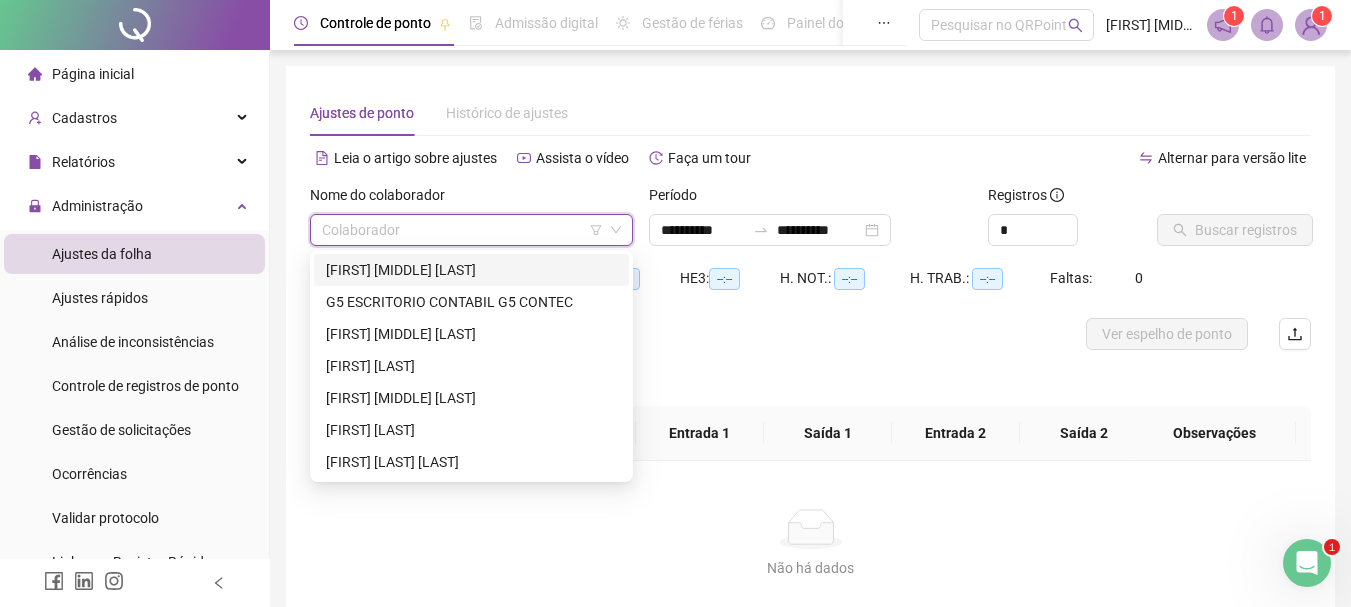 click on "[FIRST] [MIDDLE] [LAST]" at bounding box center (471, 270) 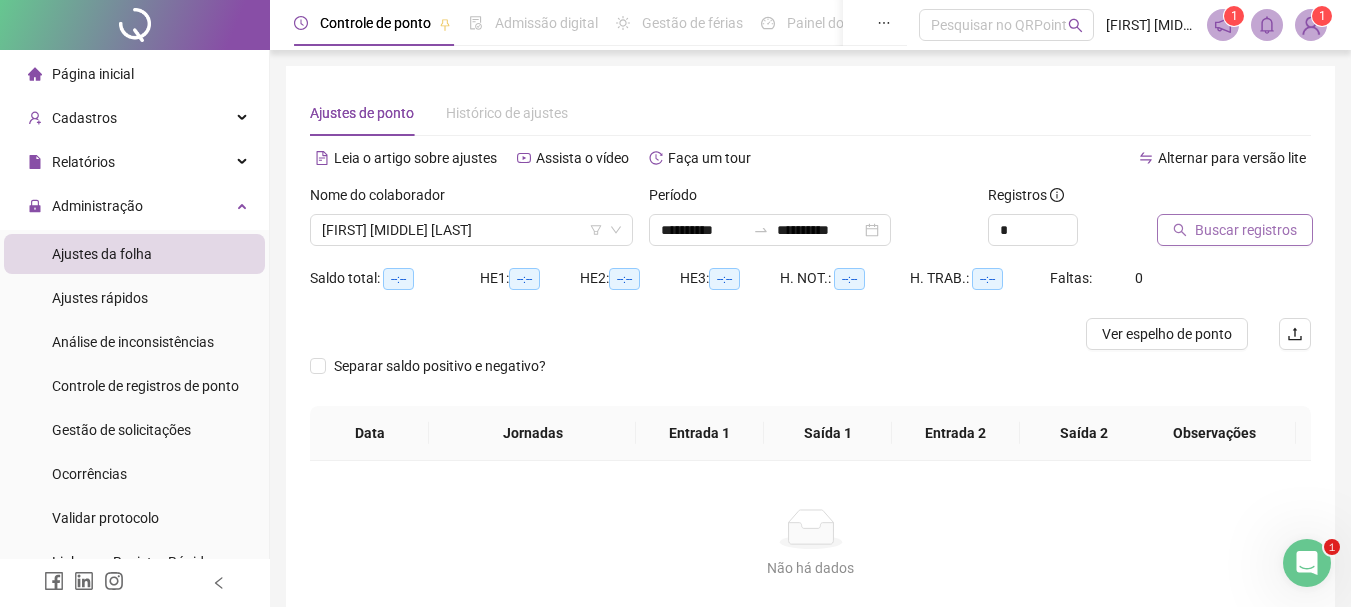 click on "Buscar registros" at bounding box center [1246, 230] 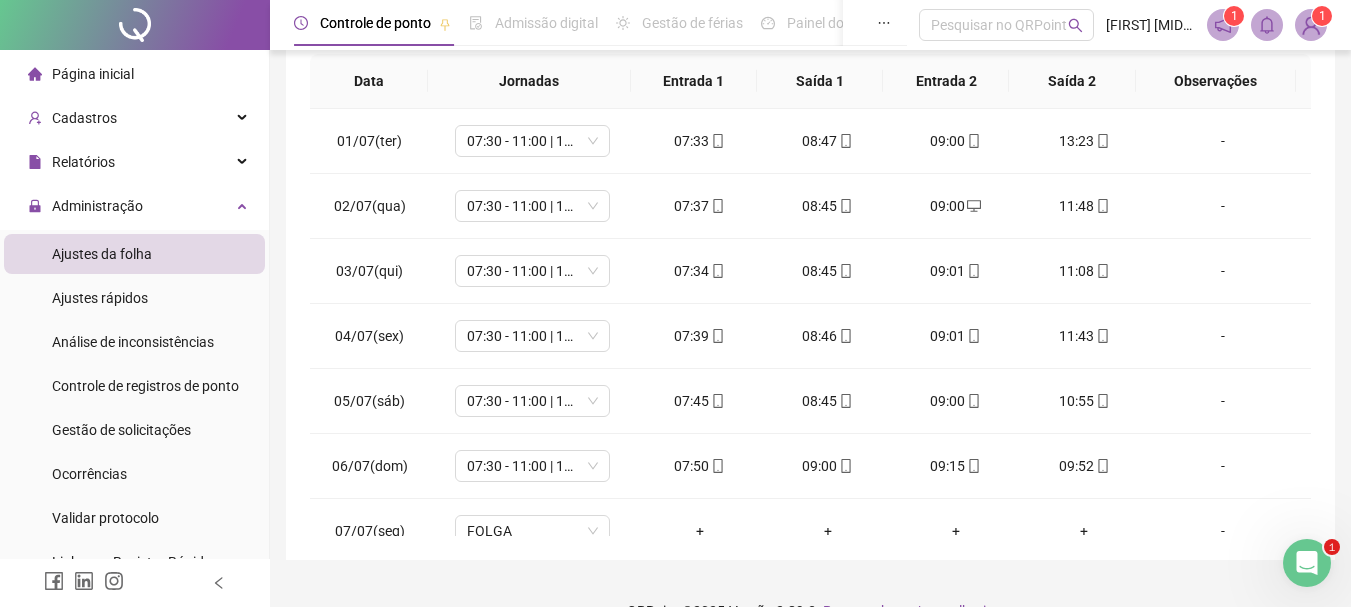 scroll, scrollTop: 460, scrollLeft: 0, axis: vertical 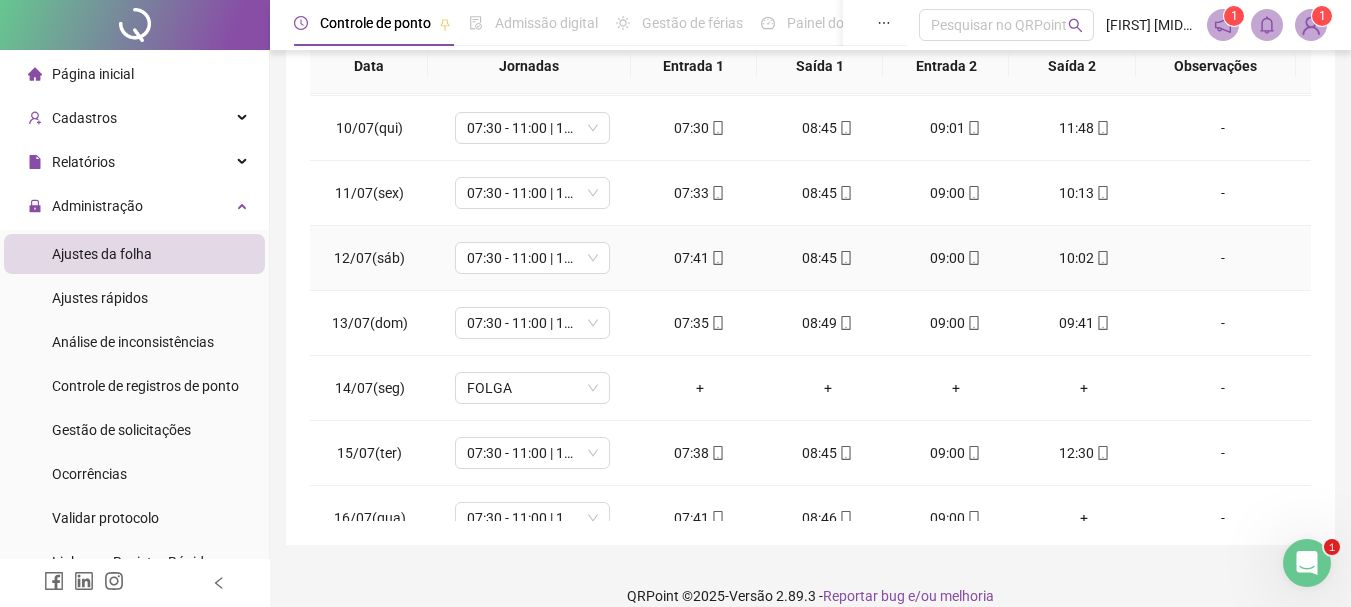 click on "-" at bounding box center (1229, 258) 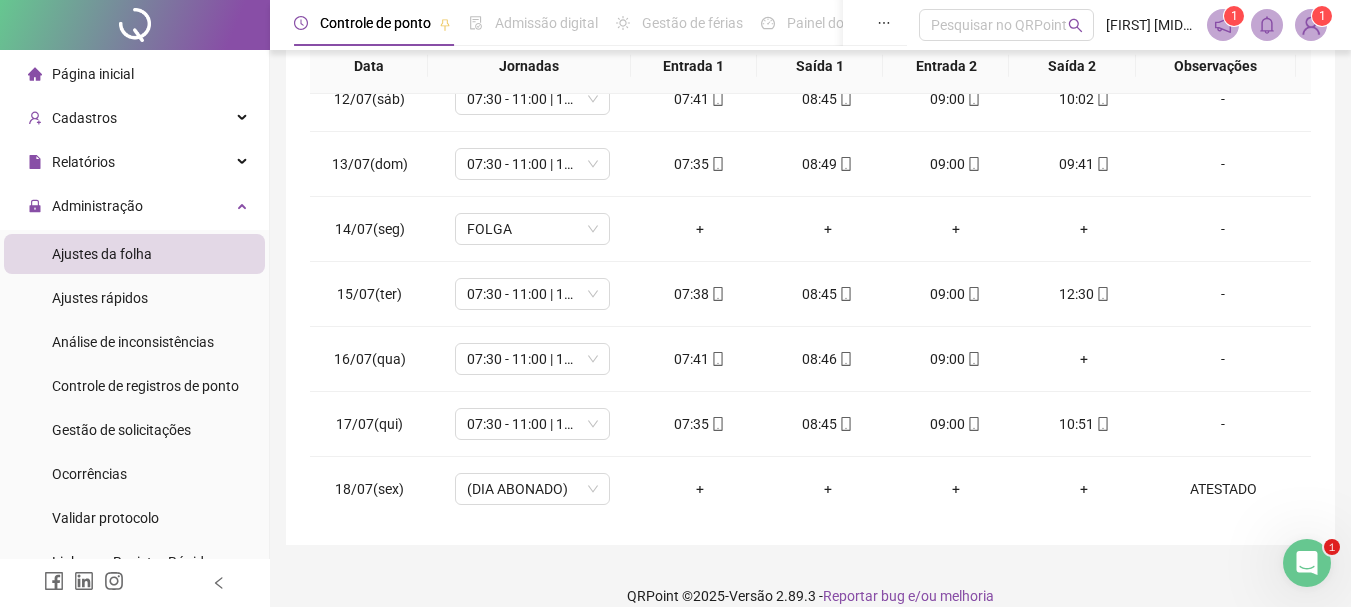 scroll, scrollTop: 748, scrollLeft: 0, axis: vertical 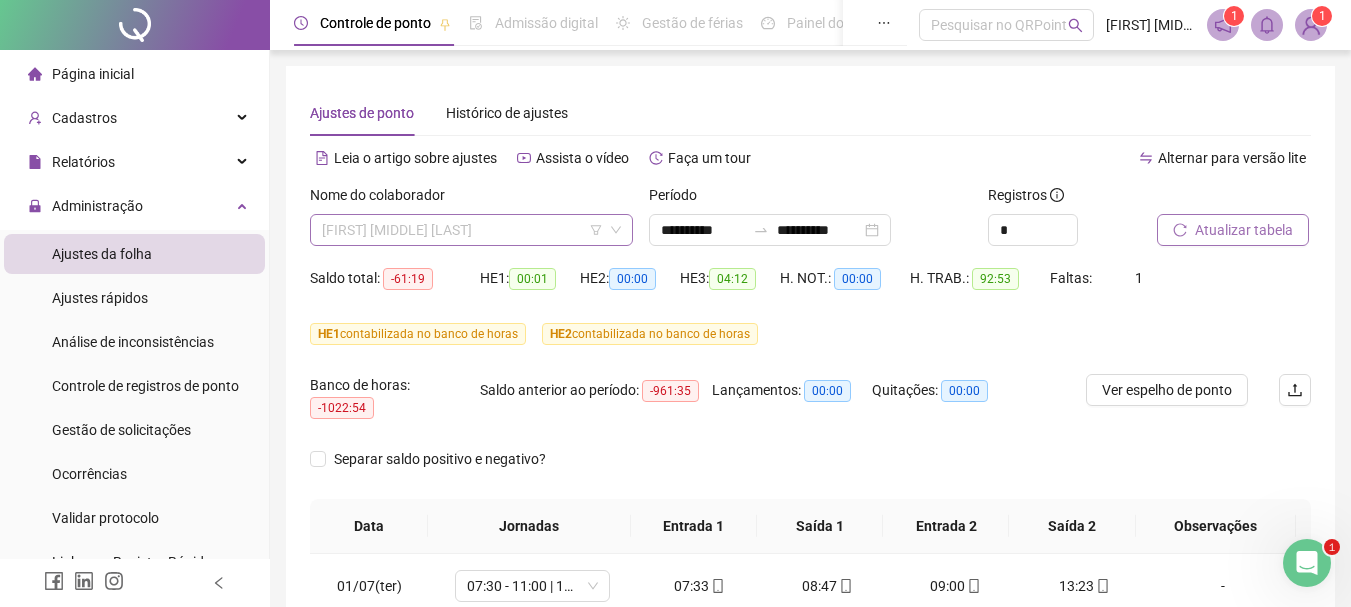 click on "[FIRST] [MIDDLE] [LAST]" at bounding box center [471, 230] 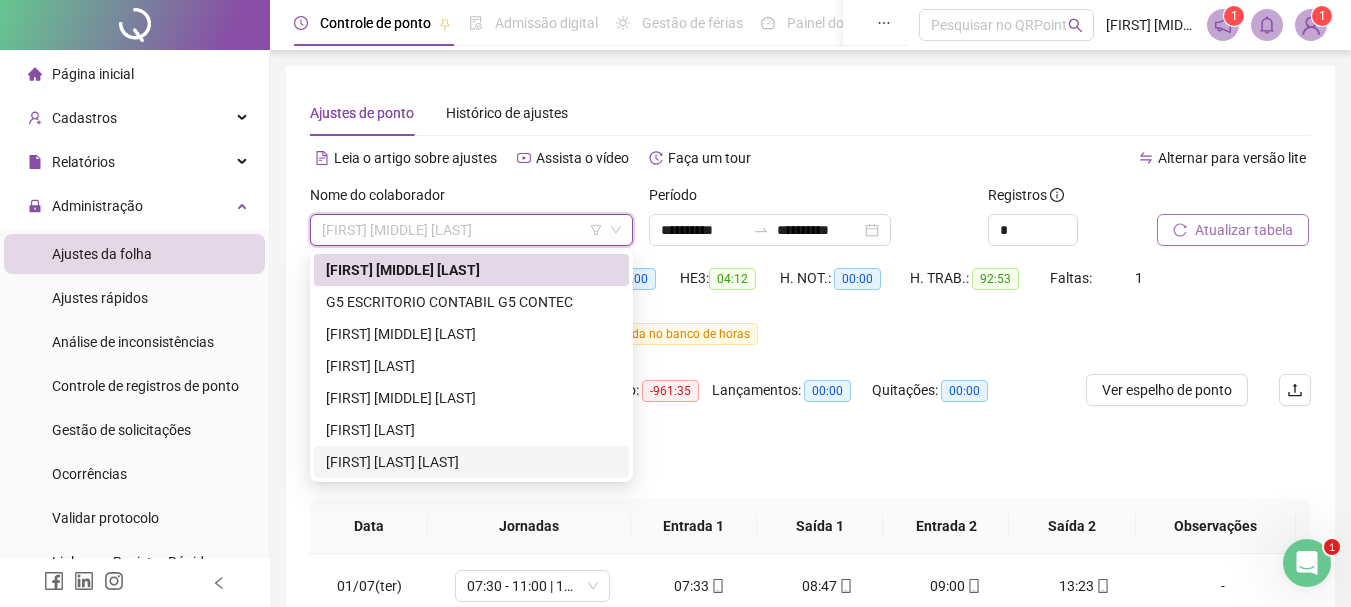 click on "[FIRST] [LAST] [LAST]" at bounding box center [471, 462] 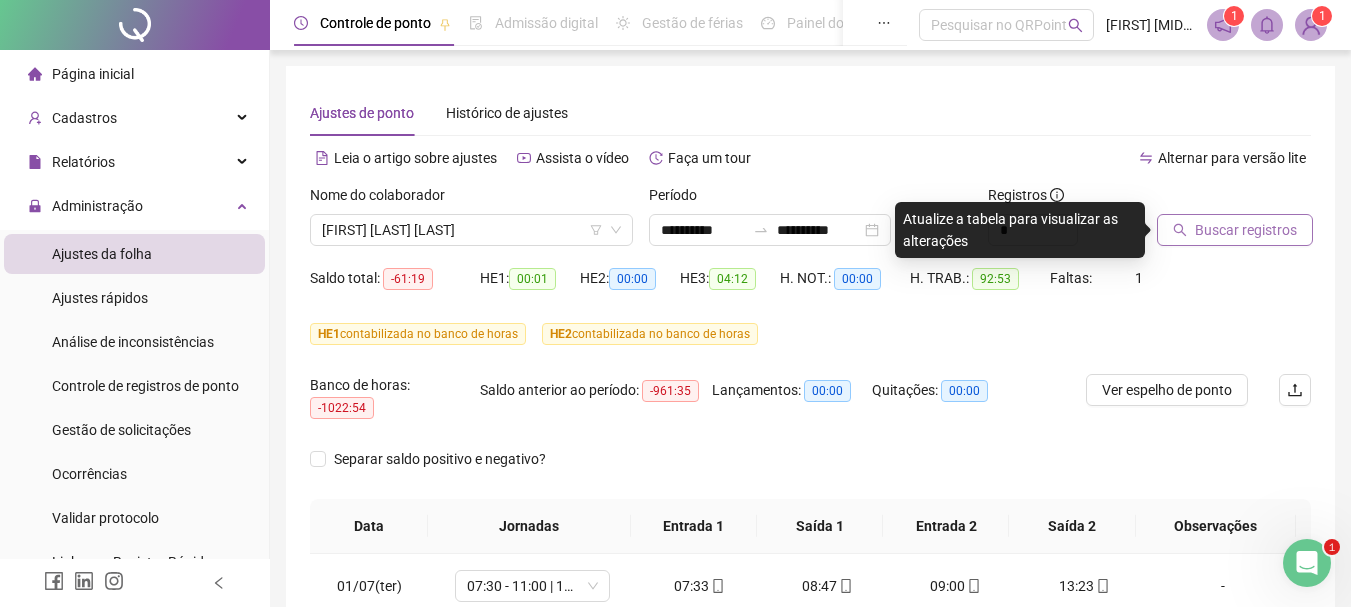 click on "Buscar registros" at bounding box center (1246, 230) 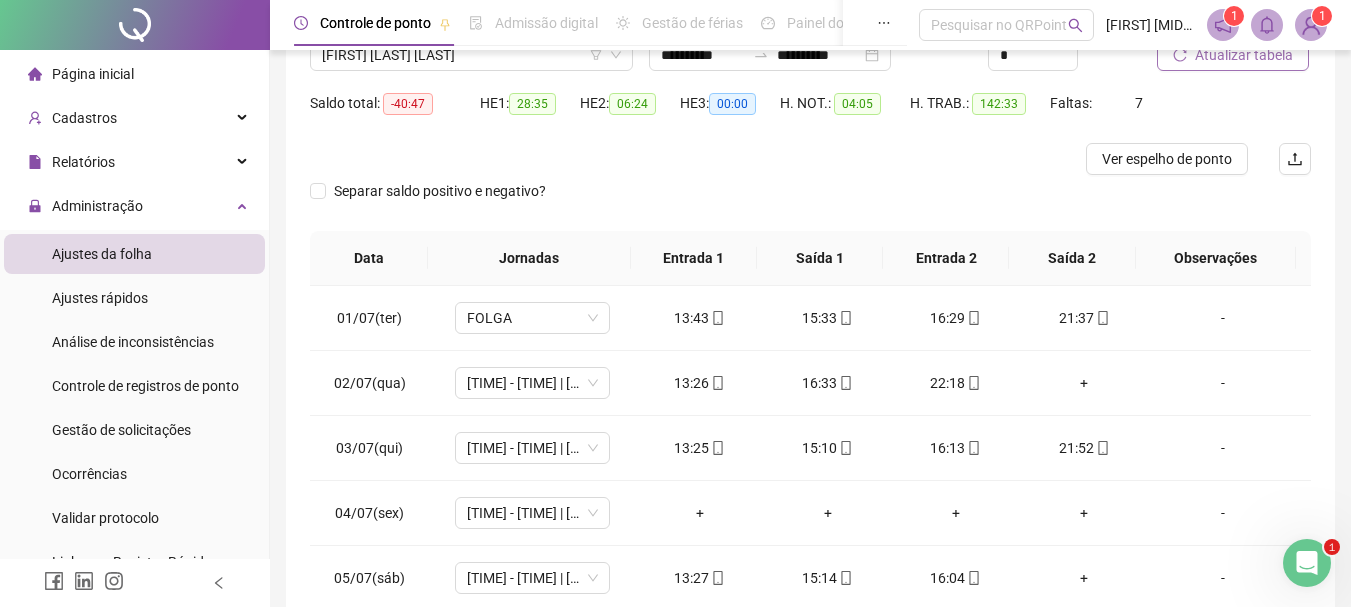 scroll, scrollTop: 187, scrollLeft: 0, axis: vertical 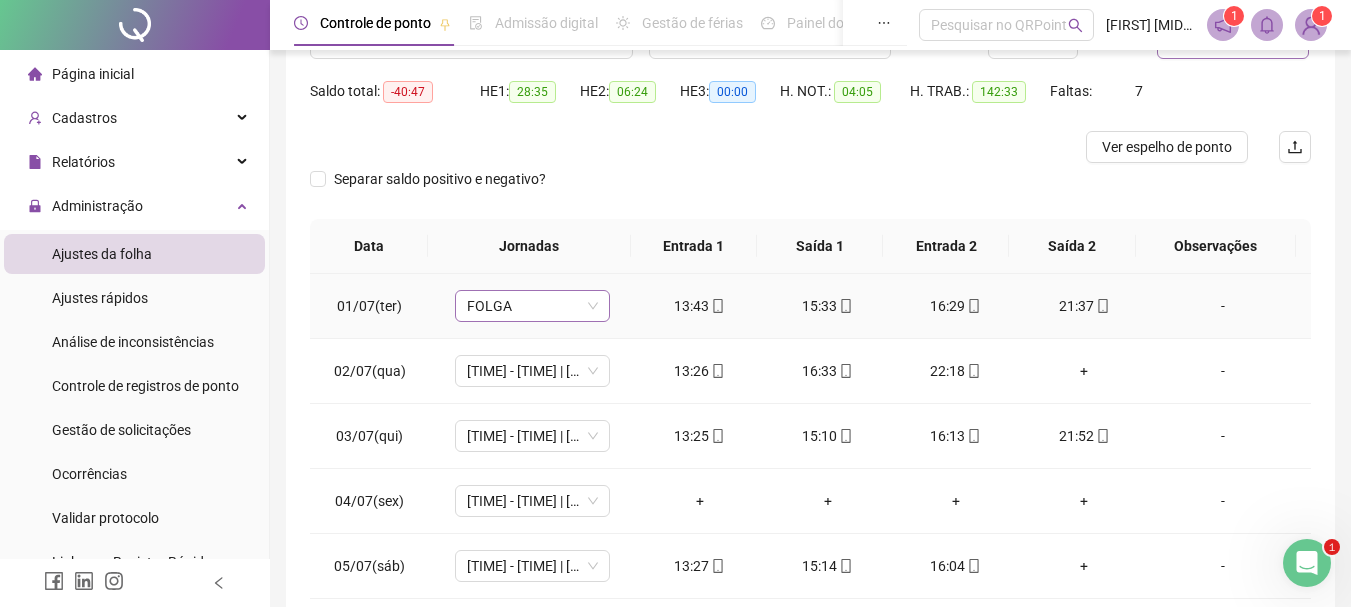 click on "FOLGA" at bounding box center (532, 306) 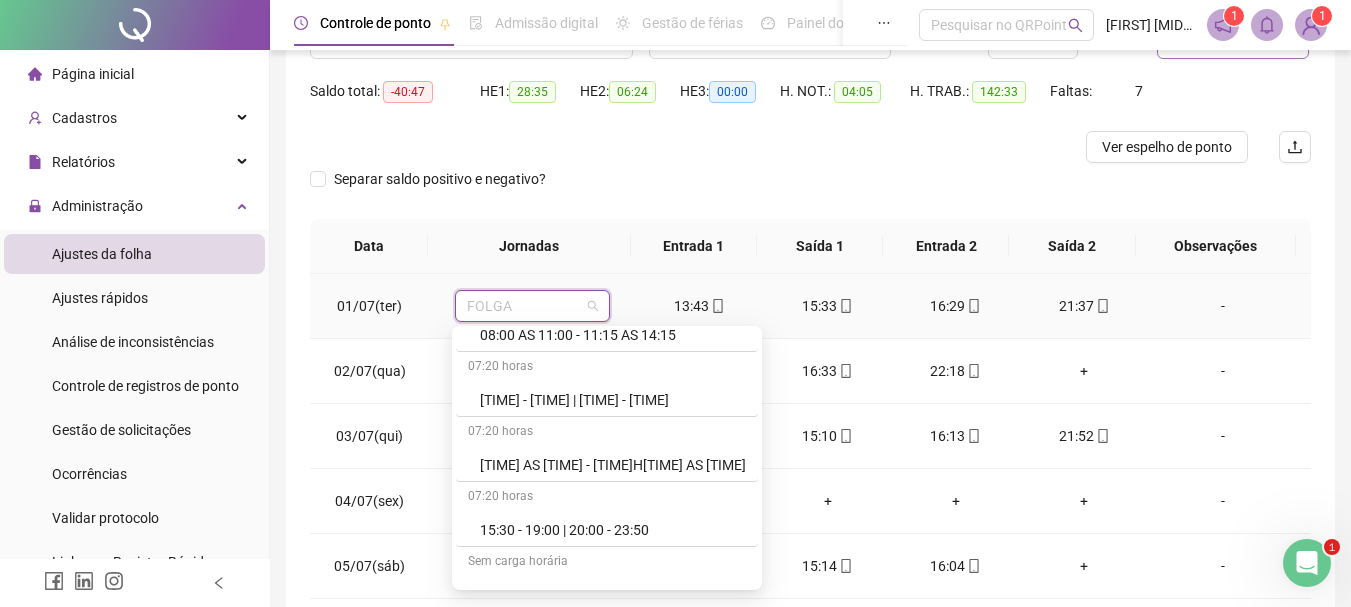 scroll, scrollTop: 179, scrollLeft: 0, axis: vertical 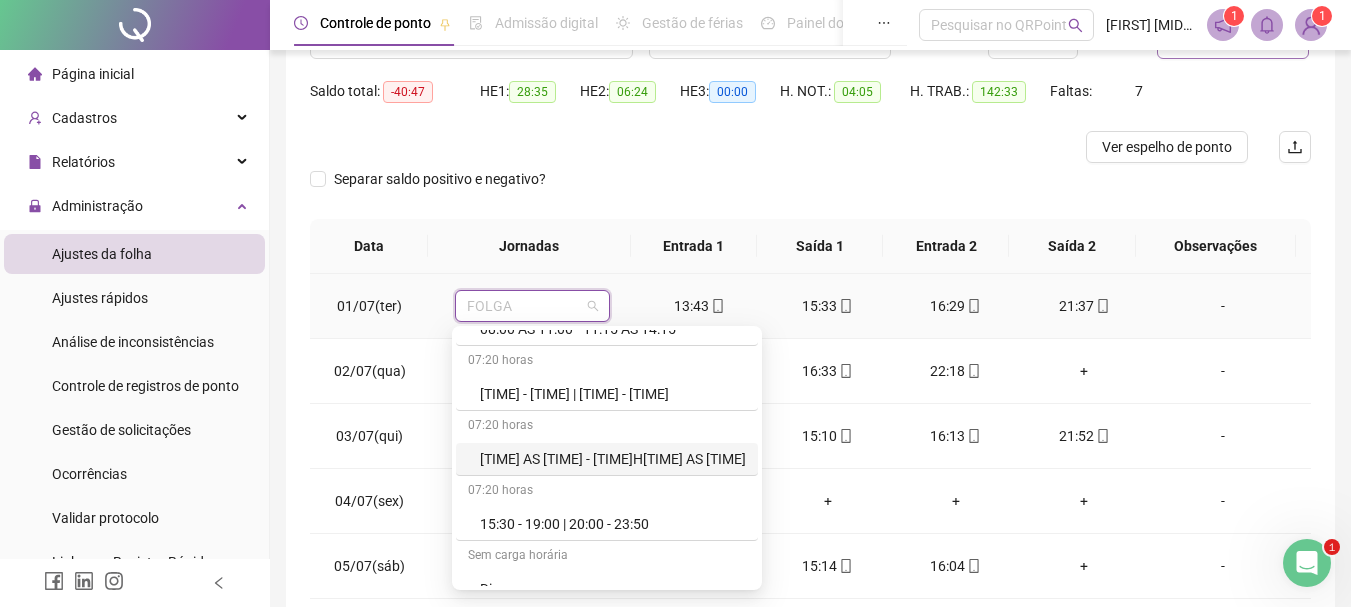 click on "[TIME] AS [TIME] - [TIME]H[TIME] AS [TIME]" at bounding box center [613, 459] 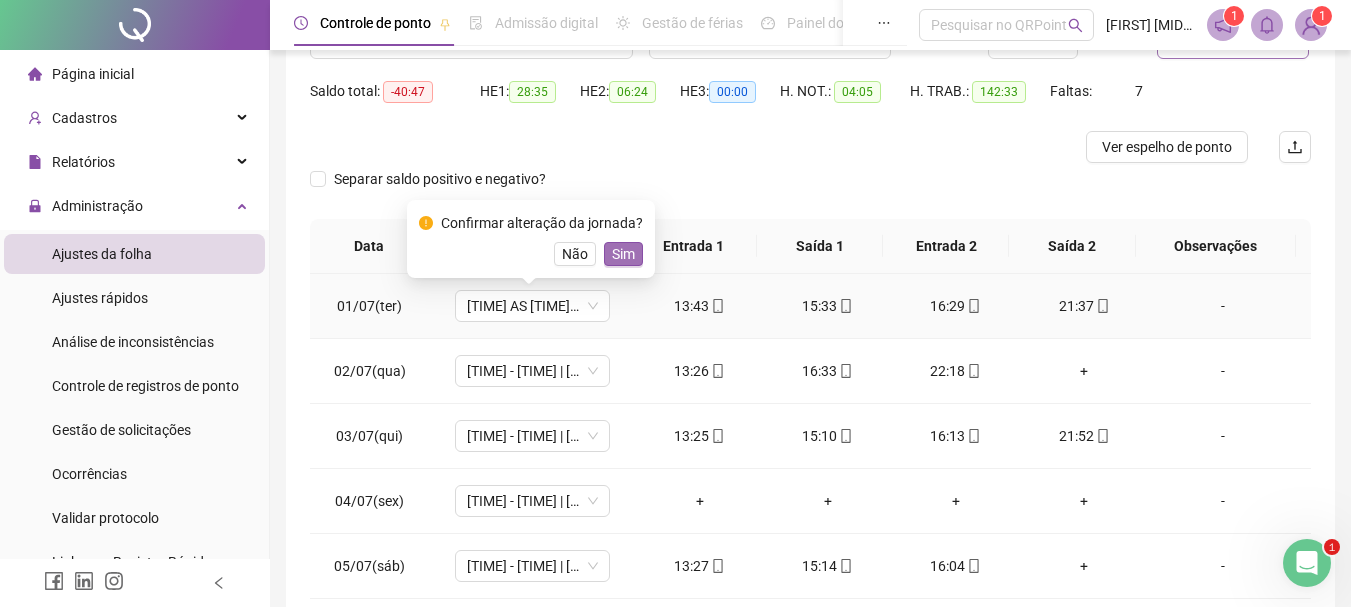 click on "Sim" at bounding box center [623, 254] 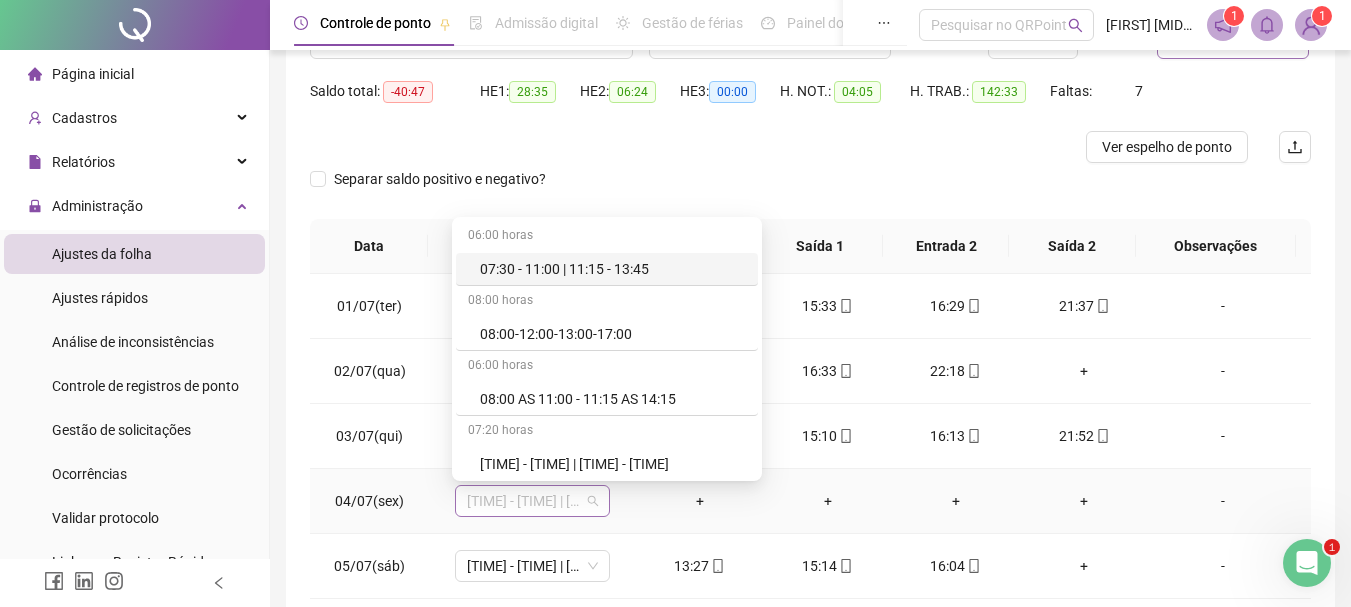 click on "[TIME] - [TIME] | [TIME] - [TIME]" at bounding box center [532, 501] 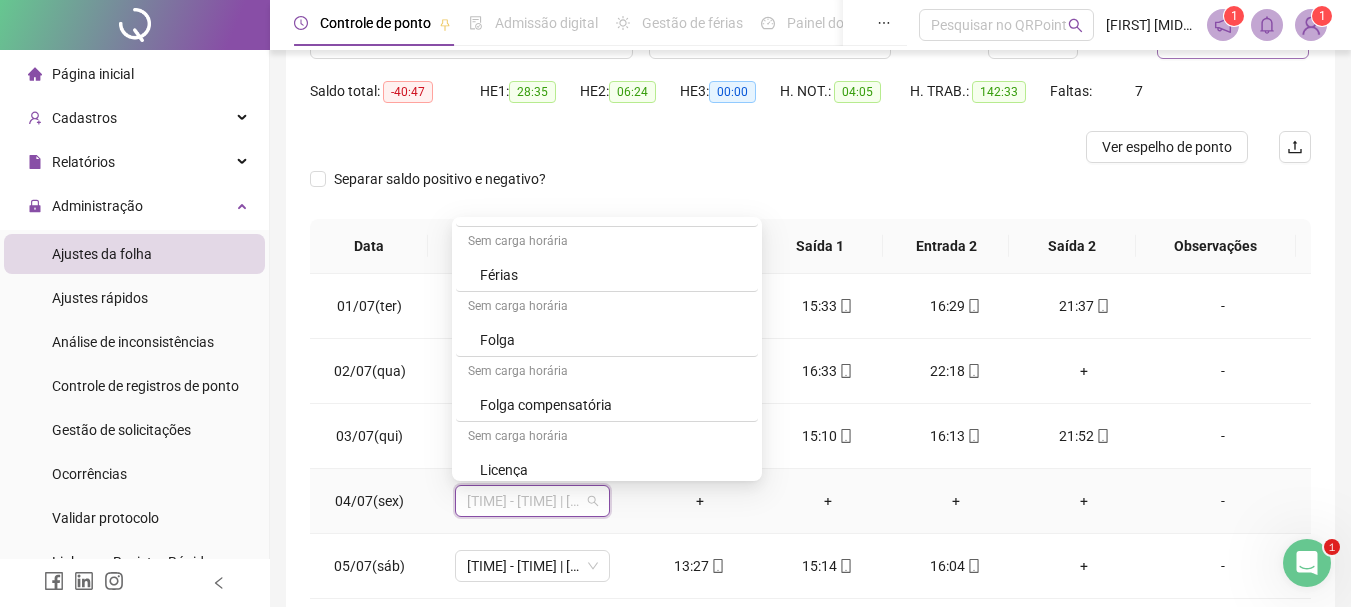scroll, scrollTop: 459, scrollLeft: 0, axis: vertical 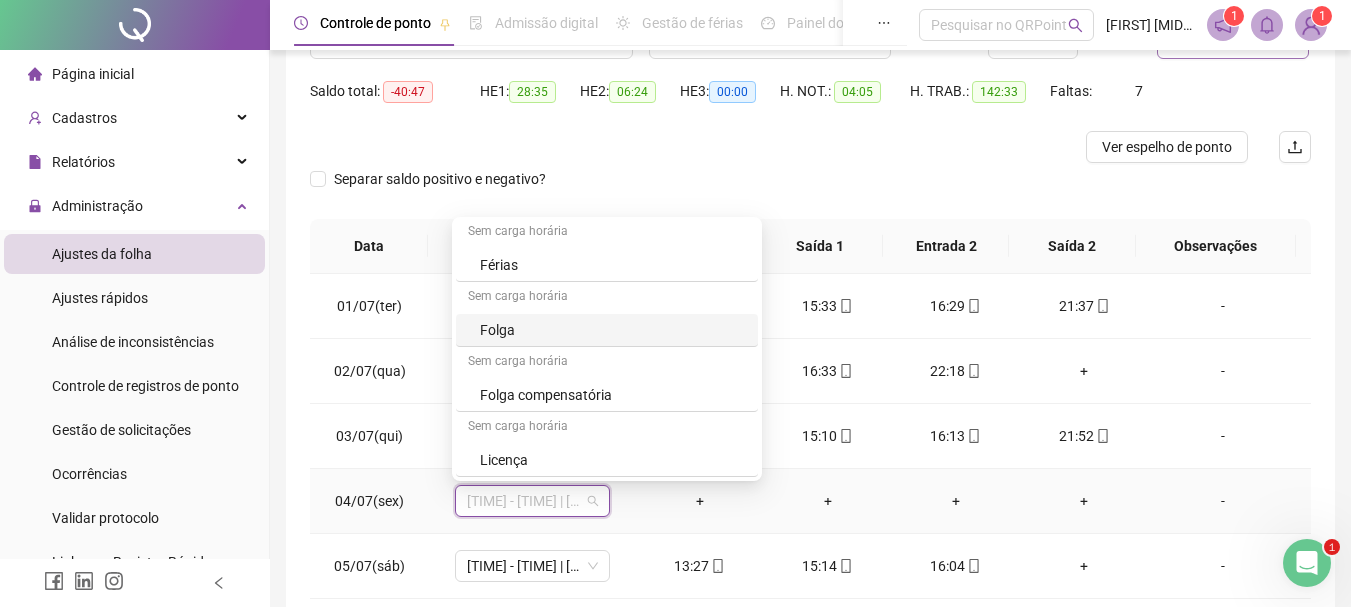 click on "Sem carga horária" at bounding box center (607, 298) 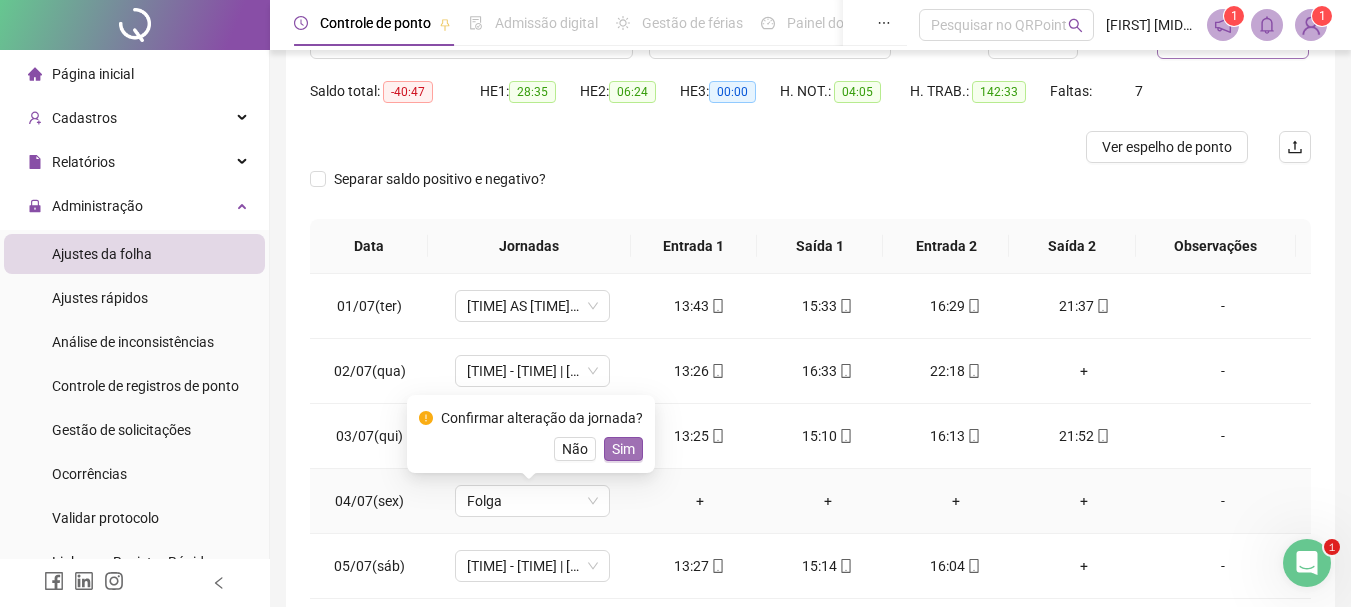 click on "Sim" at bounding box center (623, 449) 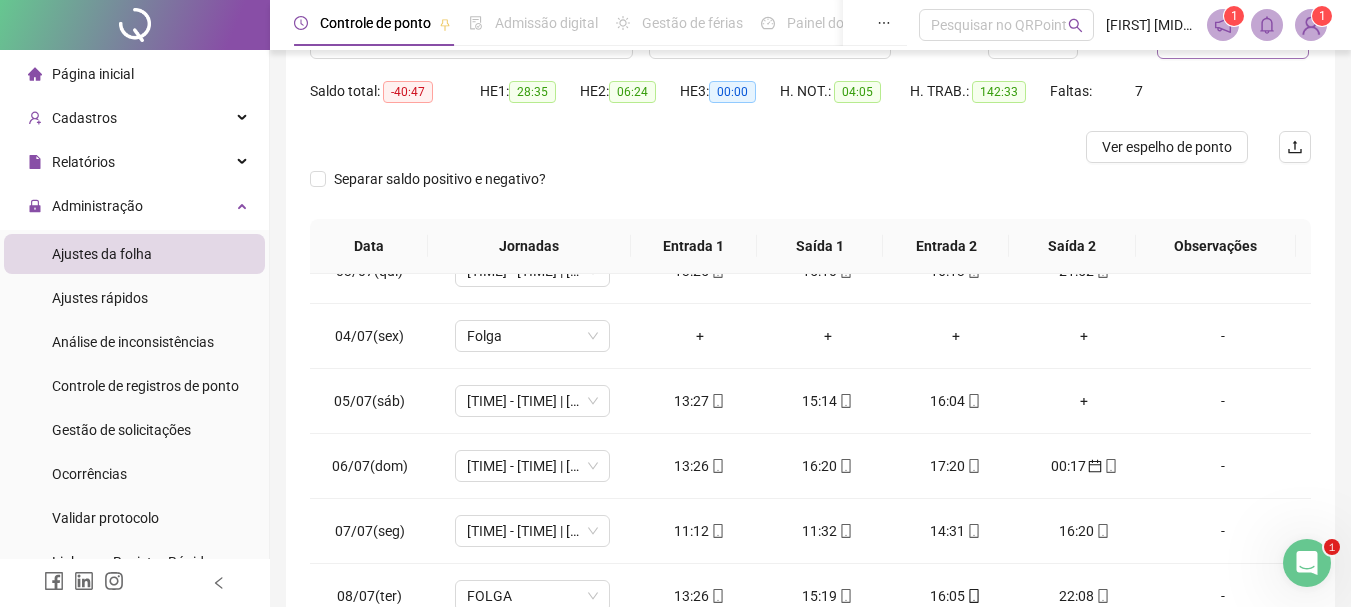 scroll, scrollTop: 170, scrollLeft: 0, axis: vertical 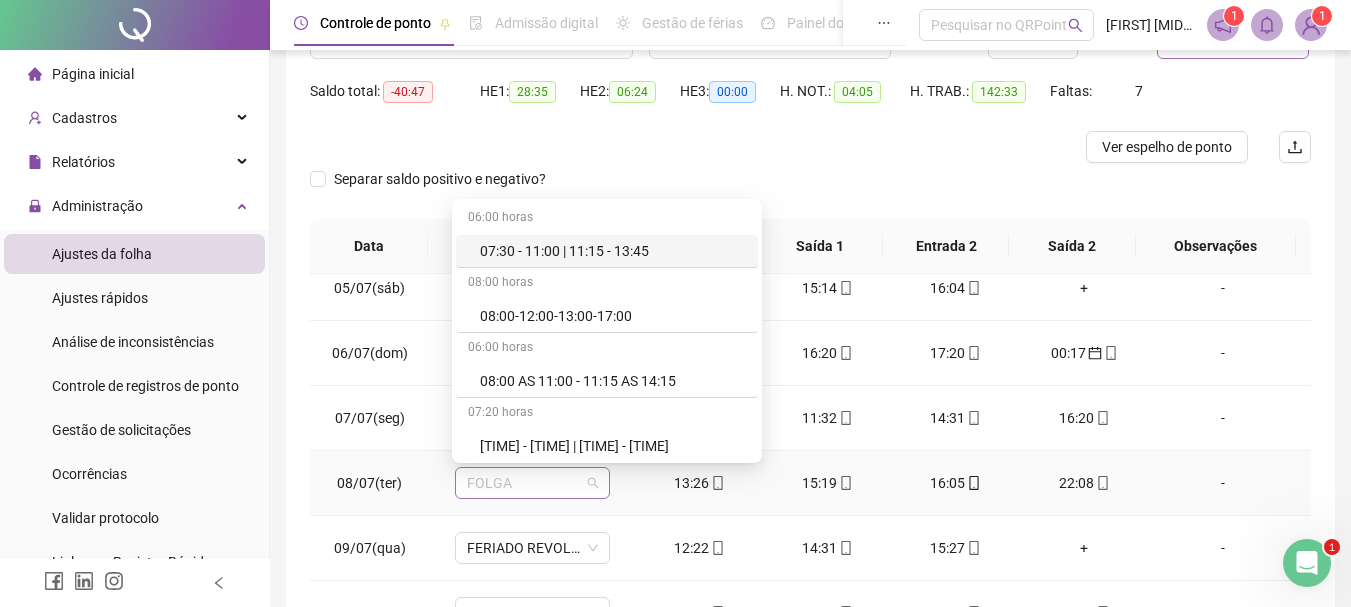 click on "FOLGA" at bounding box center (532, 483) 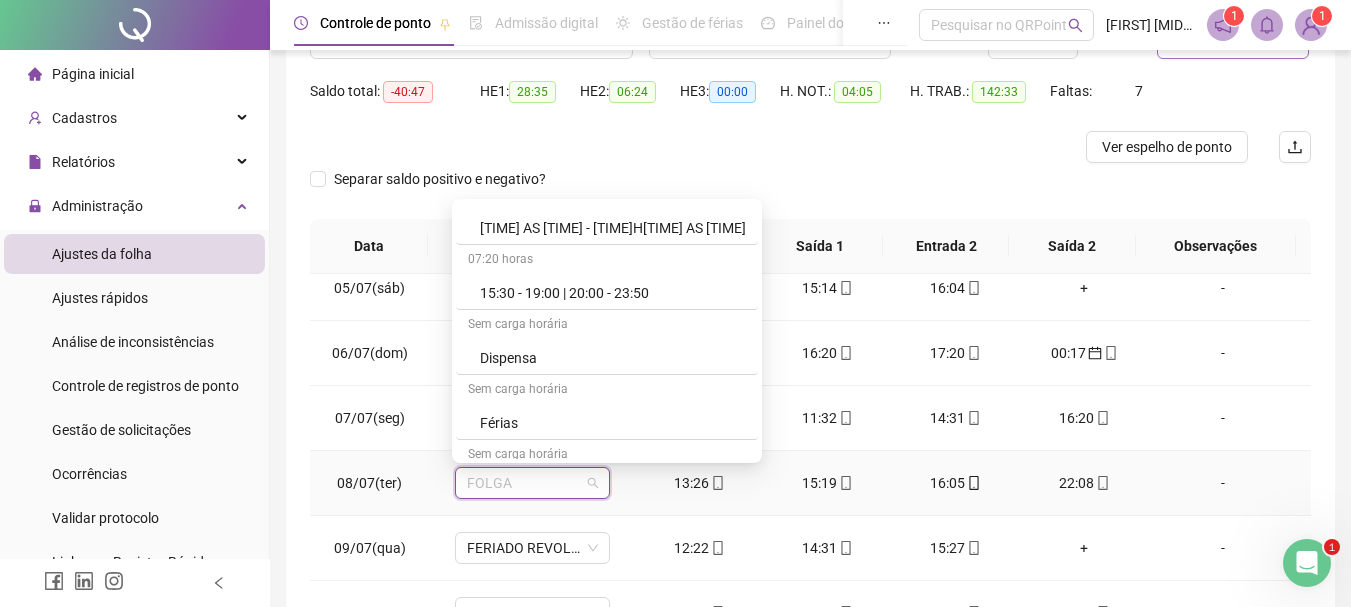 scroll, scrollTop: 169, scrollLeft: 0, axis: vertical 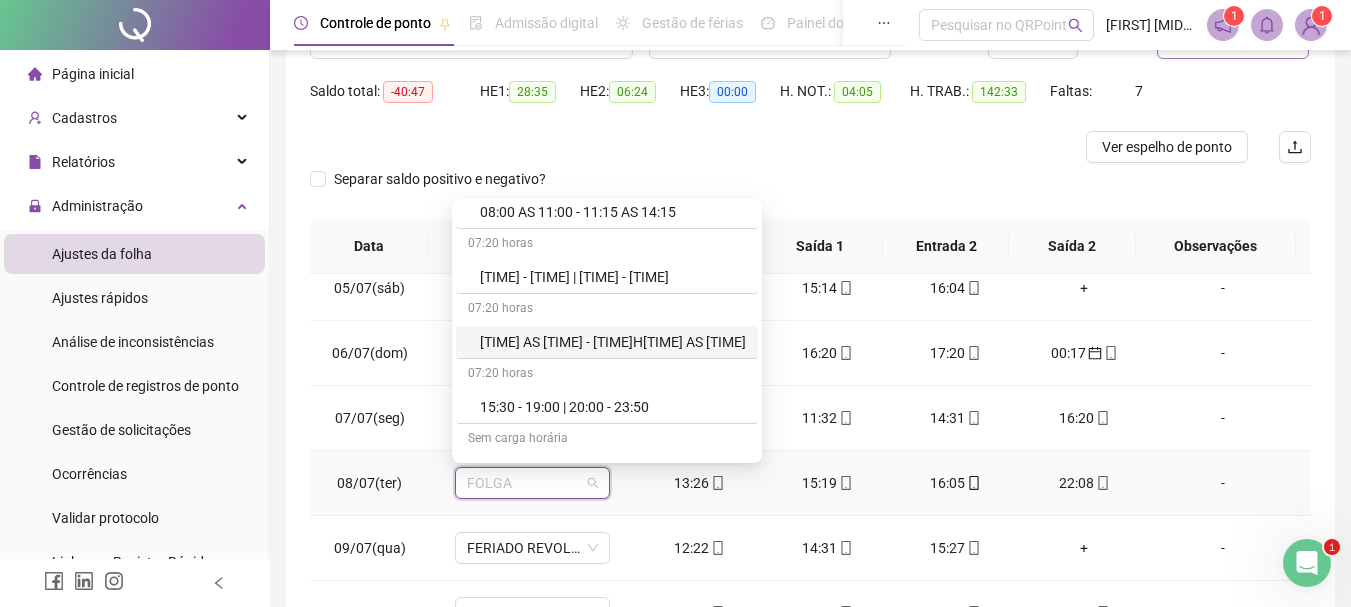 click on "[TIME] AS [TIME] - [TIME]H[TIME] AS [TIME]" at bounding box center [607, 342] 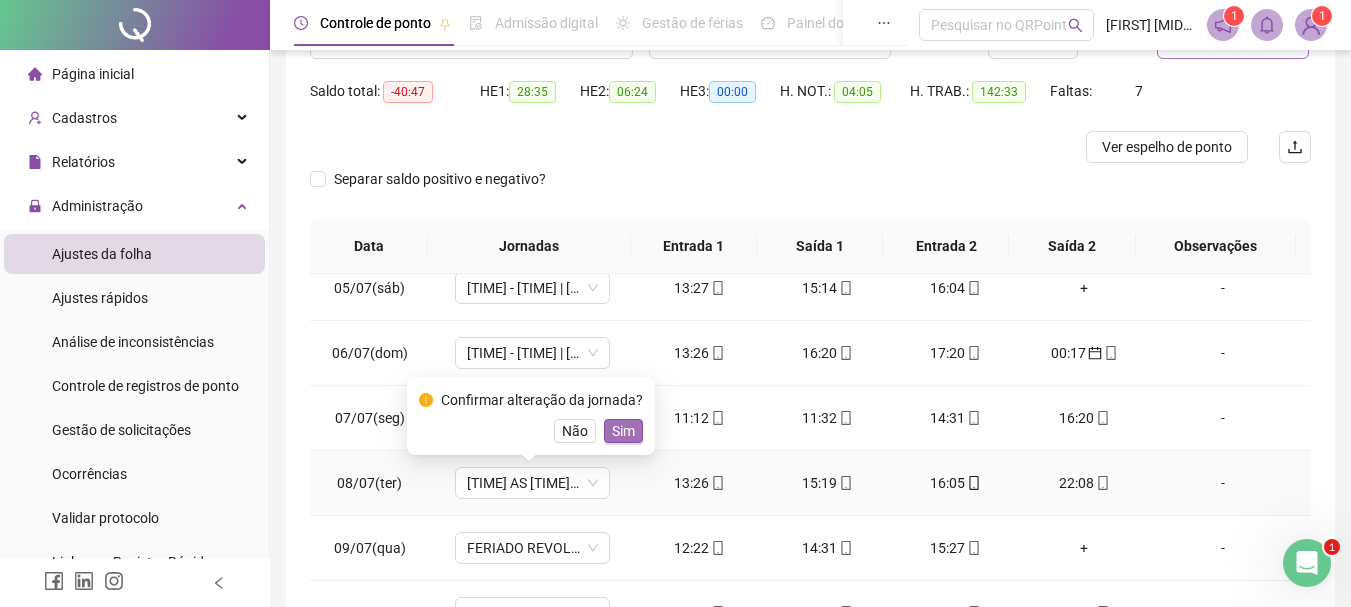 click on "Sim" at bounding box center [623, 431] 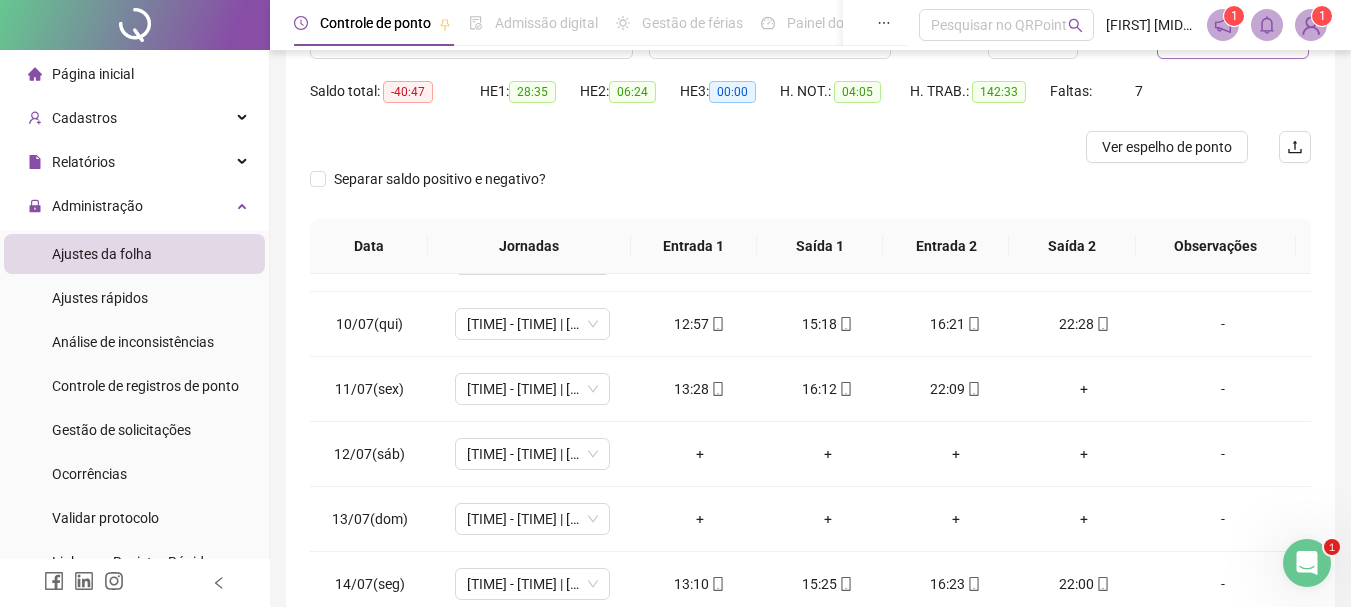 scroll, scrollTop: 583, scrollLeft: 0, axis: vertical 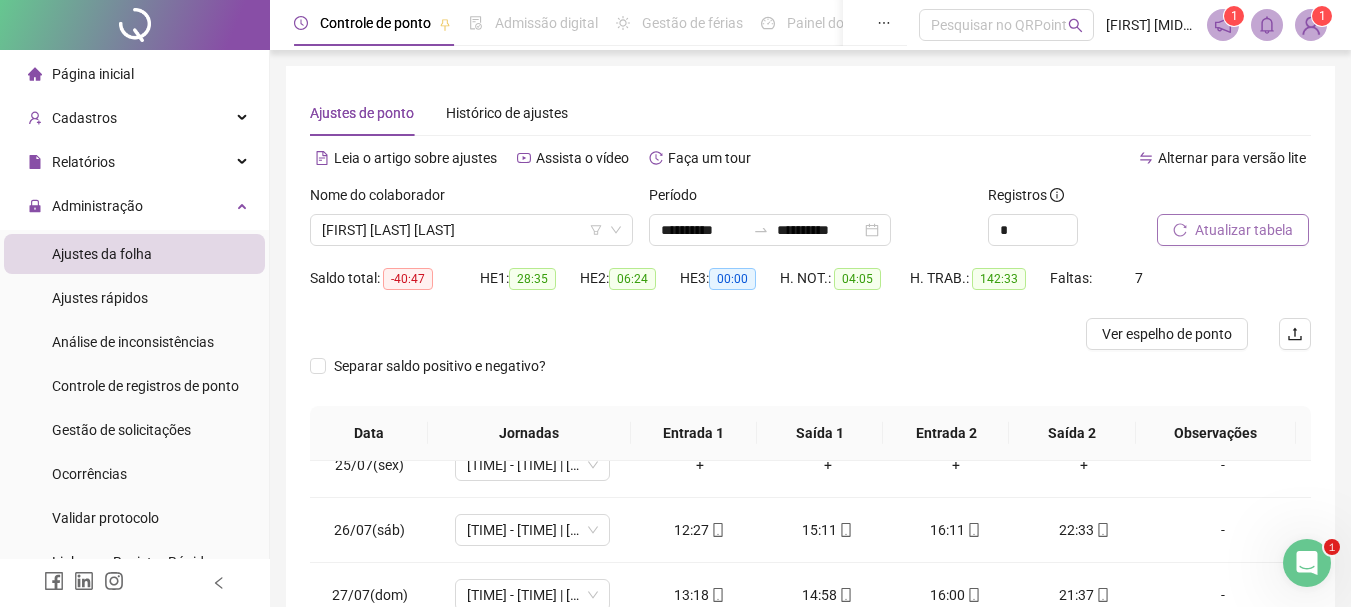 click on "Atualizar tabela" at bounding box center (1244, 230) 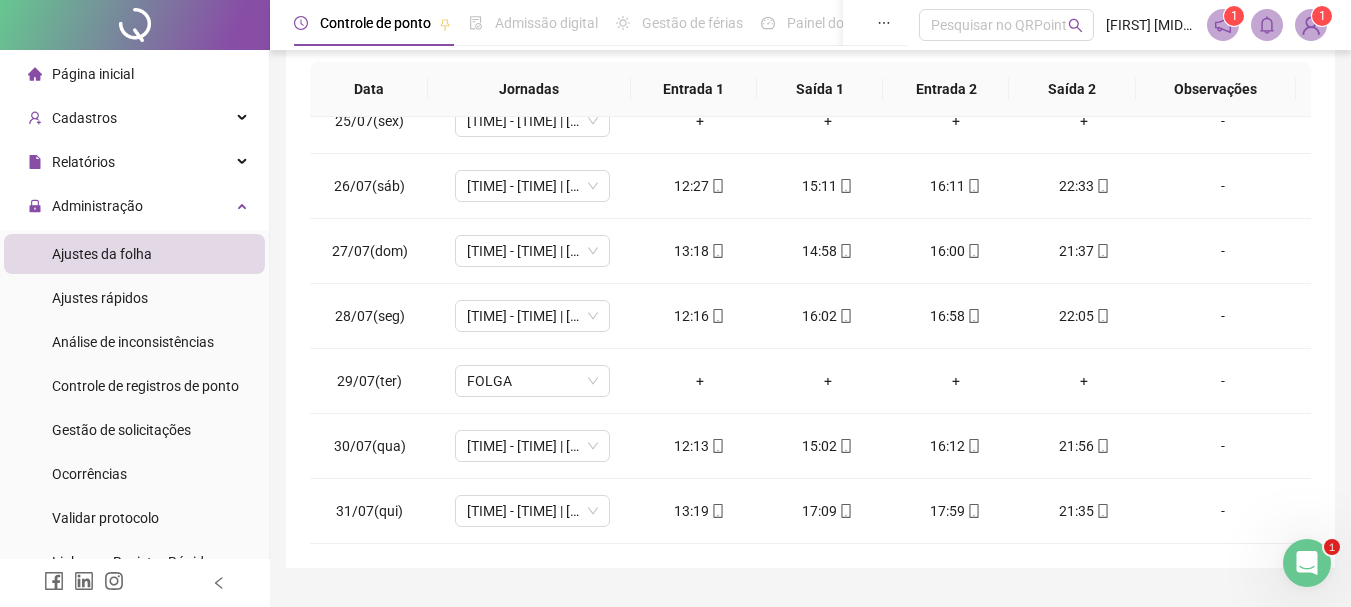 scroll, scrollTop: 391, scrollLeft: 0, axis: vertical 